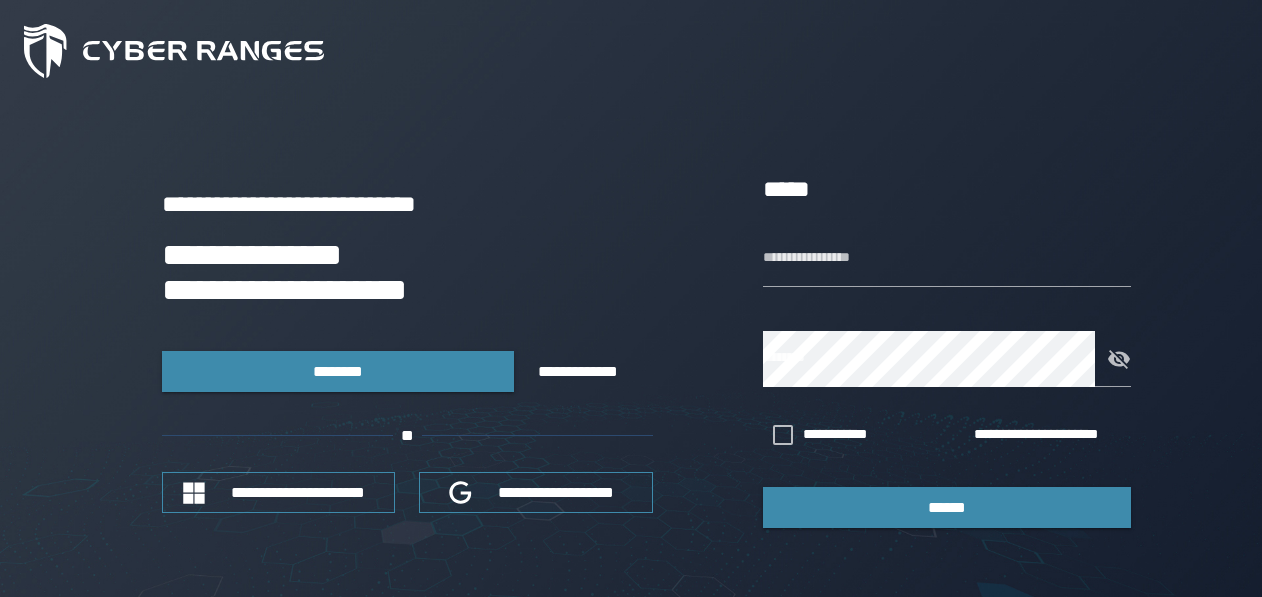 scroll, scrollTop: 0, scrollLeft: 0, axis: both 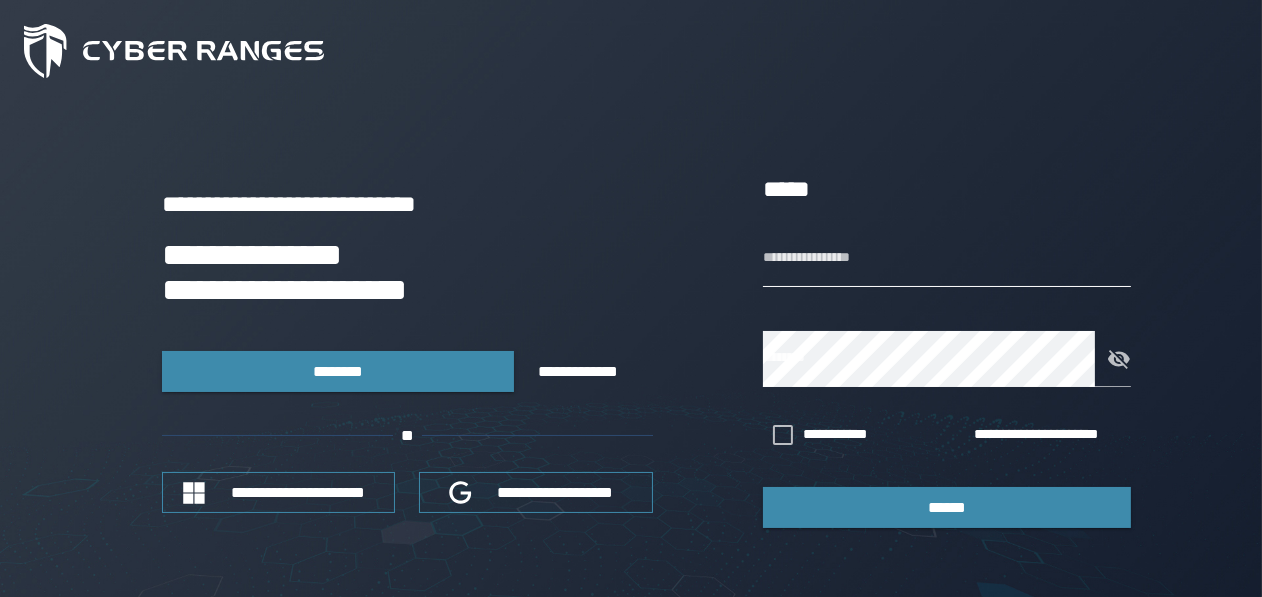 click on "**********" at bounding box center (947, 259) 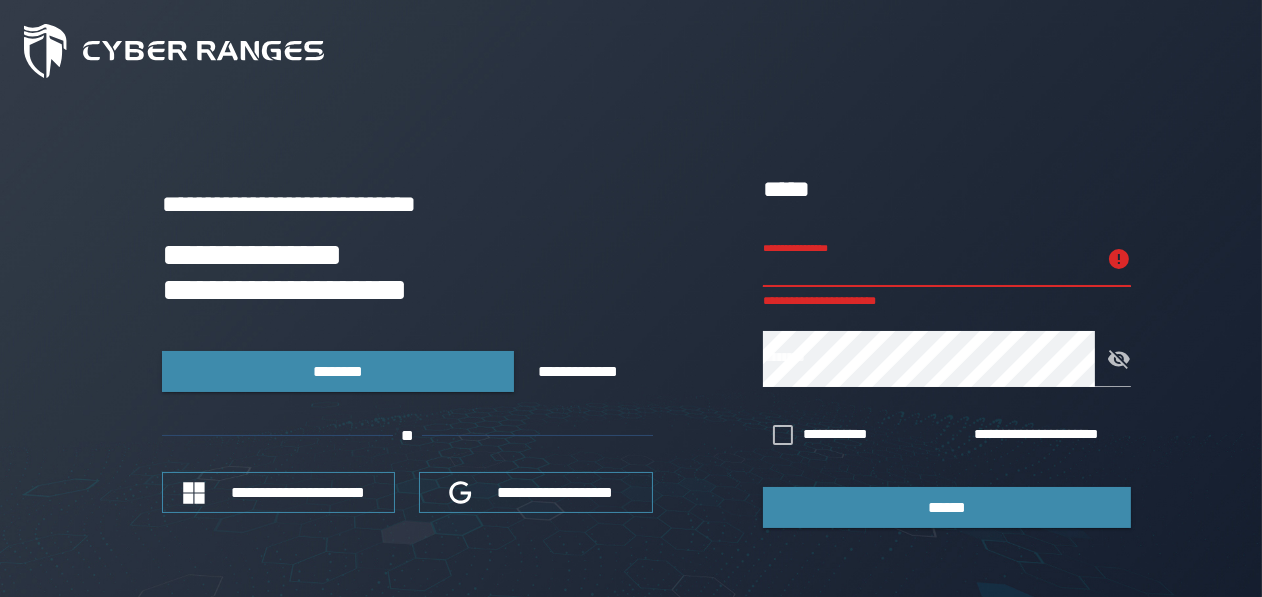 click on "******" at bounding box center (32, 697) 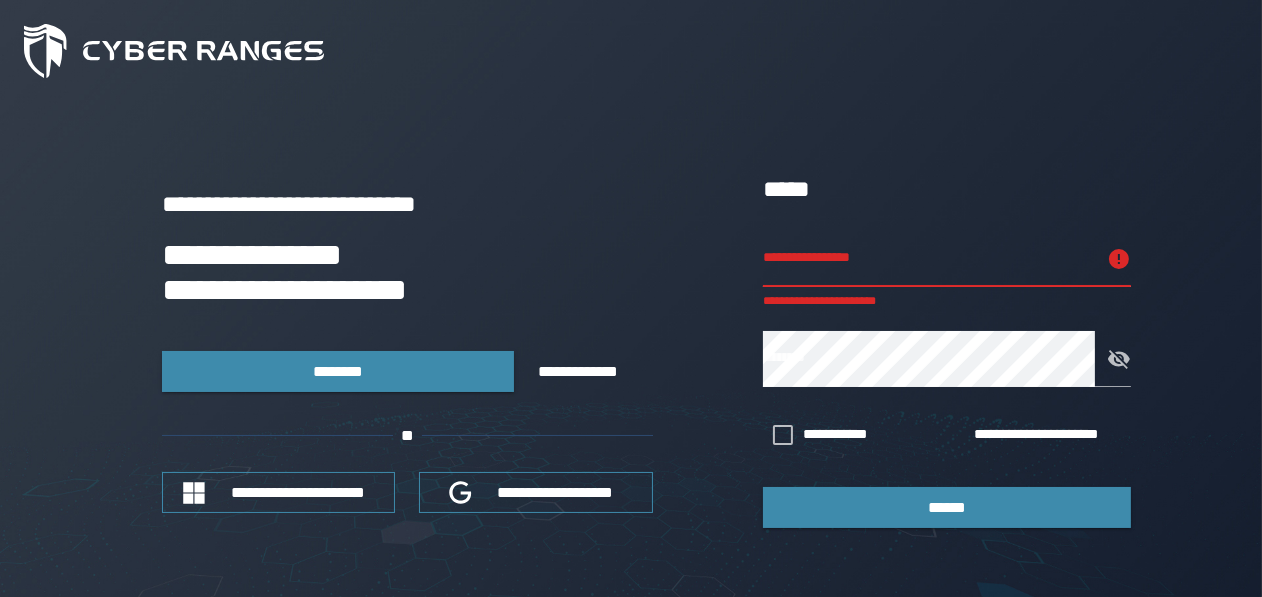 click on "**********" at bounding box center (929, 259) 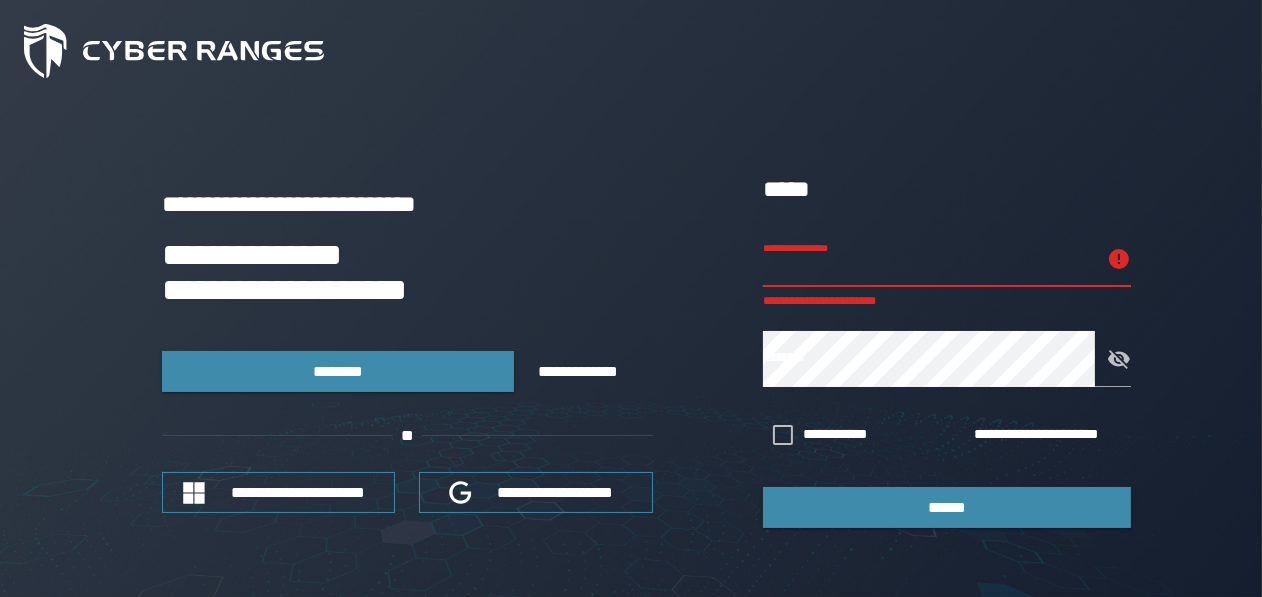 type on "**********" 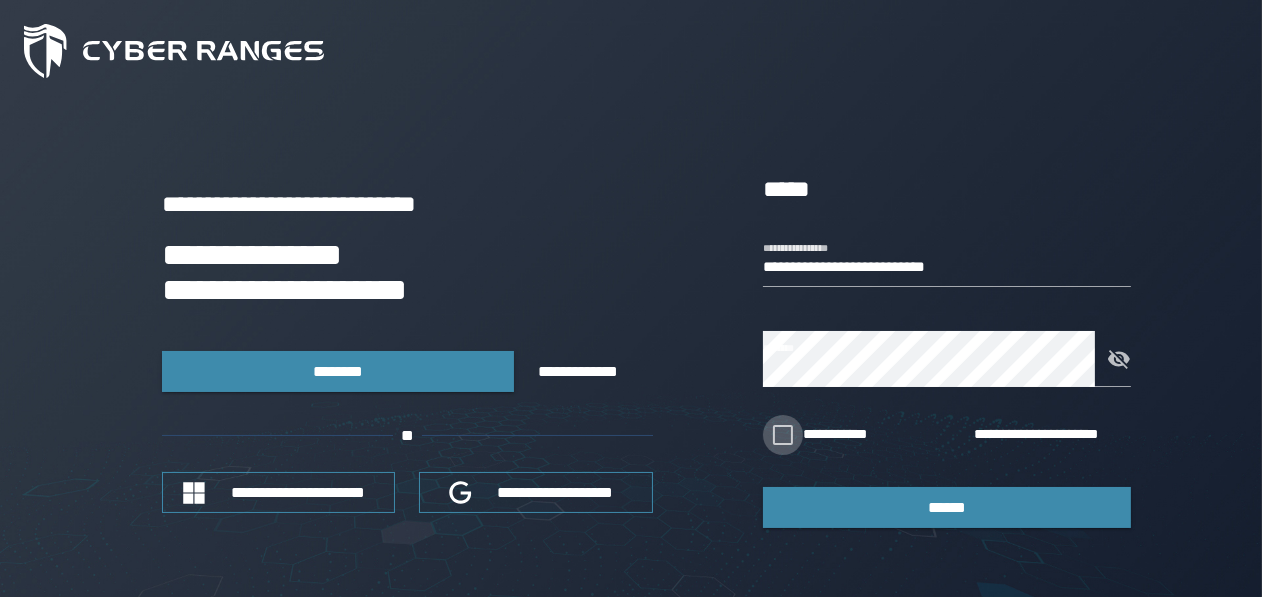 click 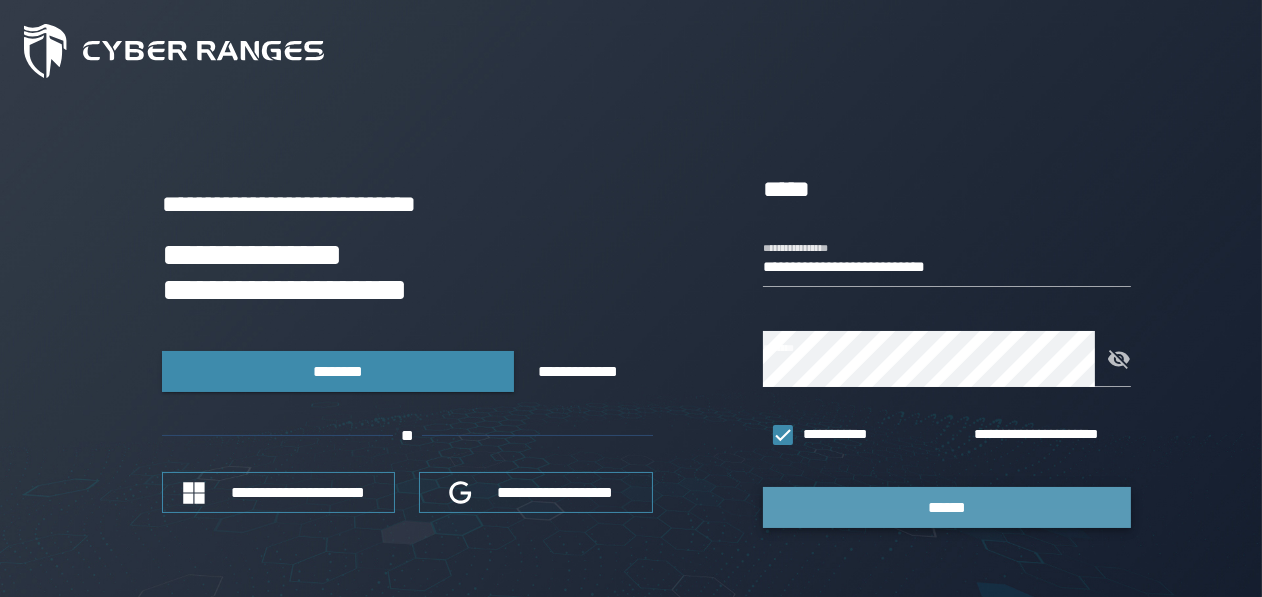 click on "******" at bounding box center (947, 507) 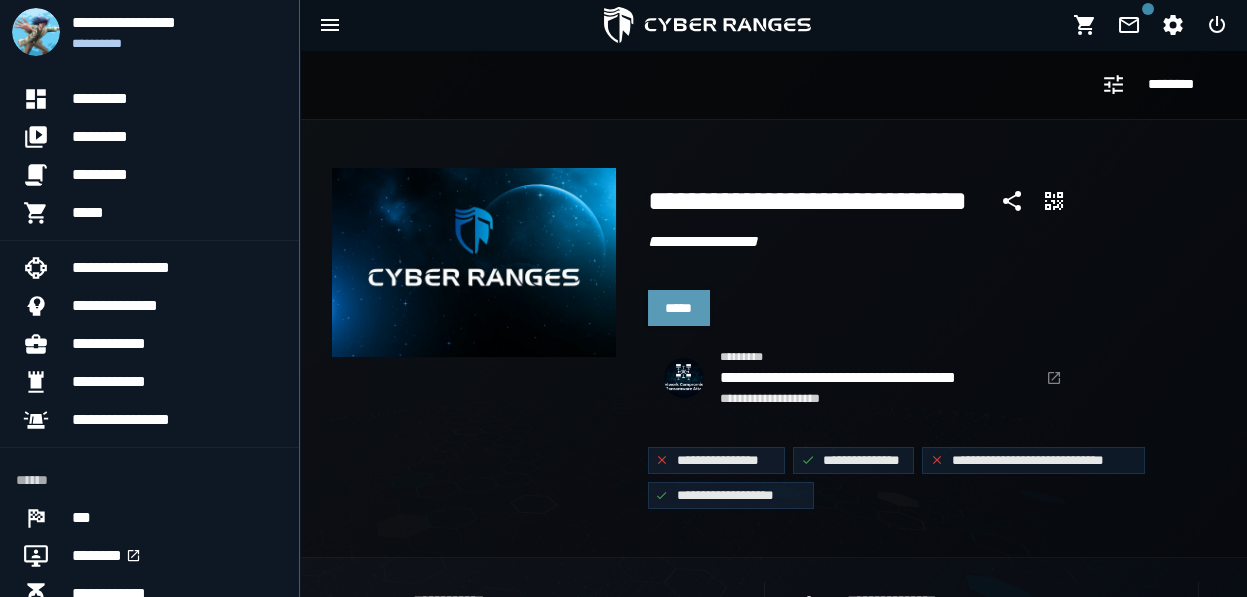click on "*****" at bounding box center [679, 308] 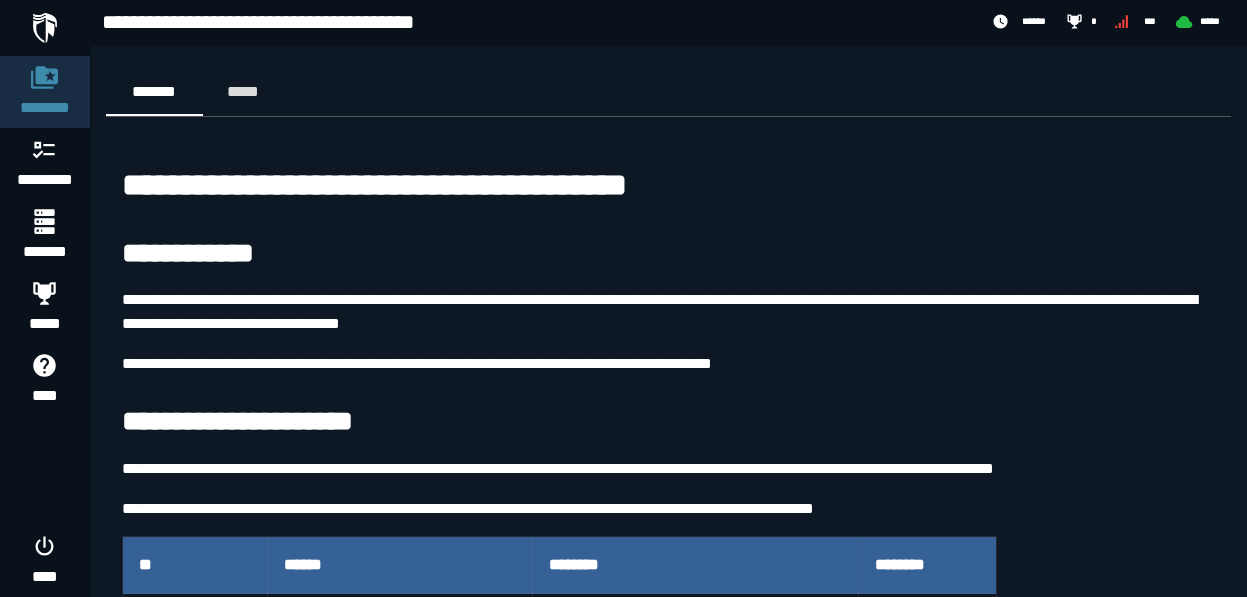scroll, scrollTop: 0, scrollLeft: 0, axis: both 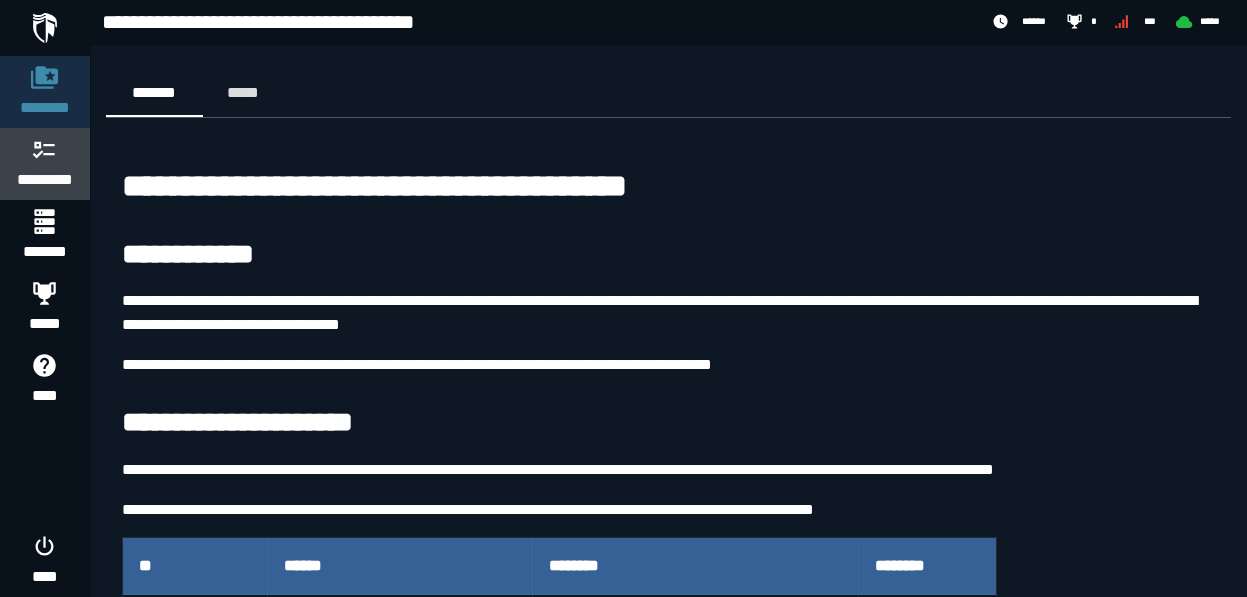 click at bounding box center (45, 149) 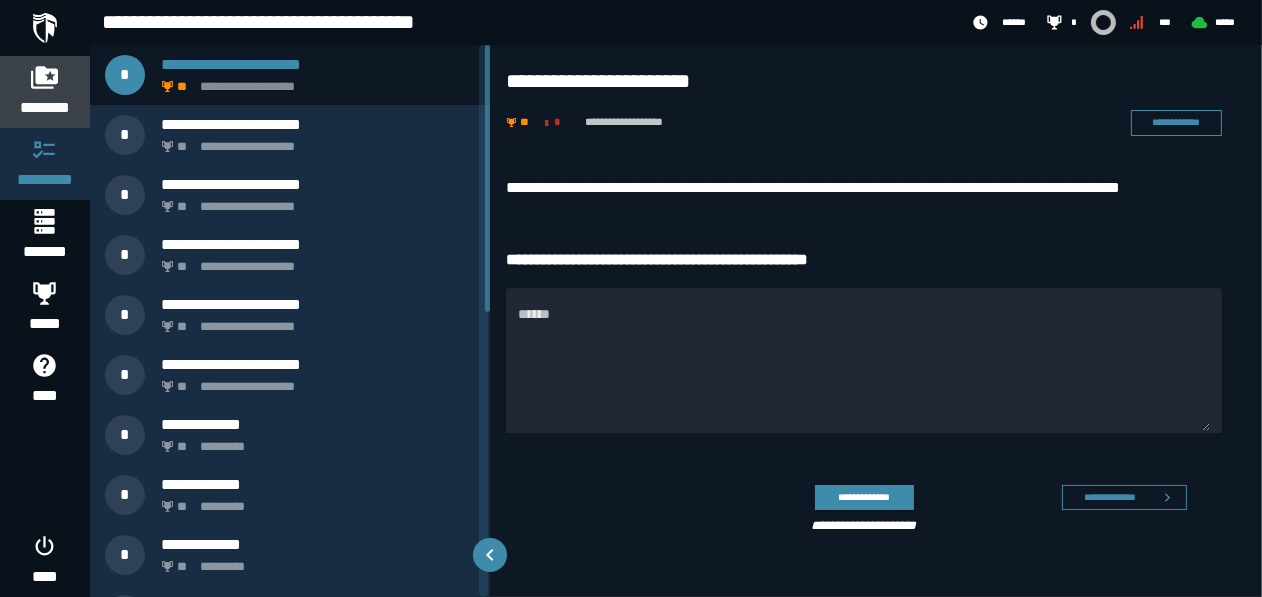 click at bounding box center (45, 77) 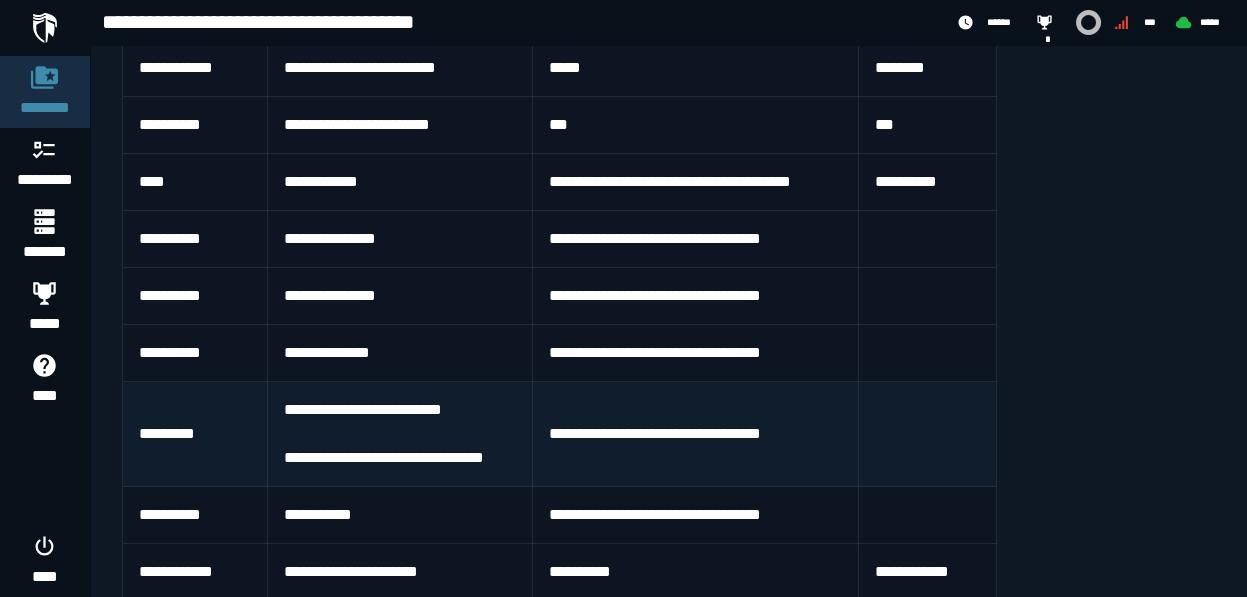 scroll, scrollTop: 700, scrollLeft: 0, axis: vertical 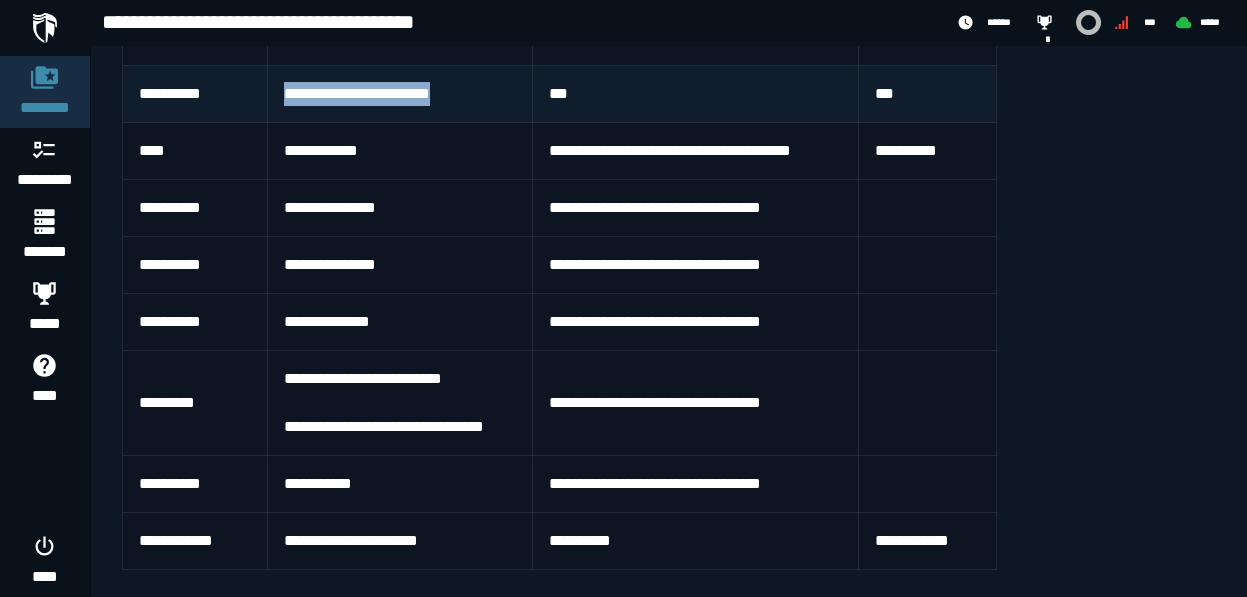 drag, startPoint x: 458, startPoint y: 93, endPoint x: 279, endPoint y: 88, distance: 179.06982 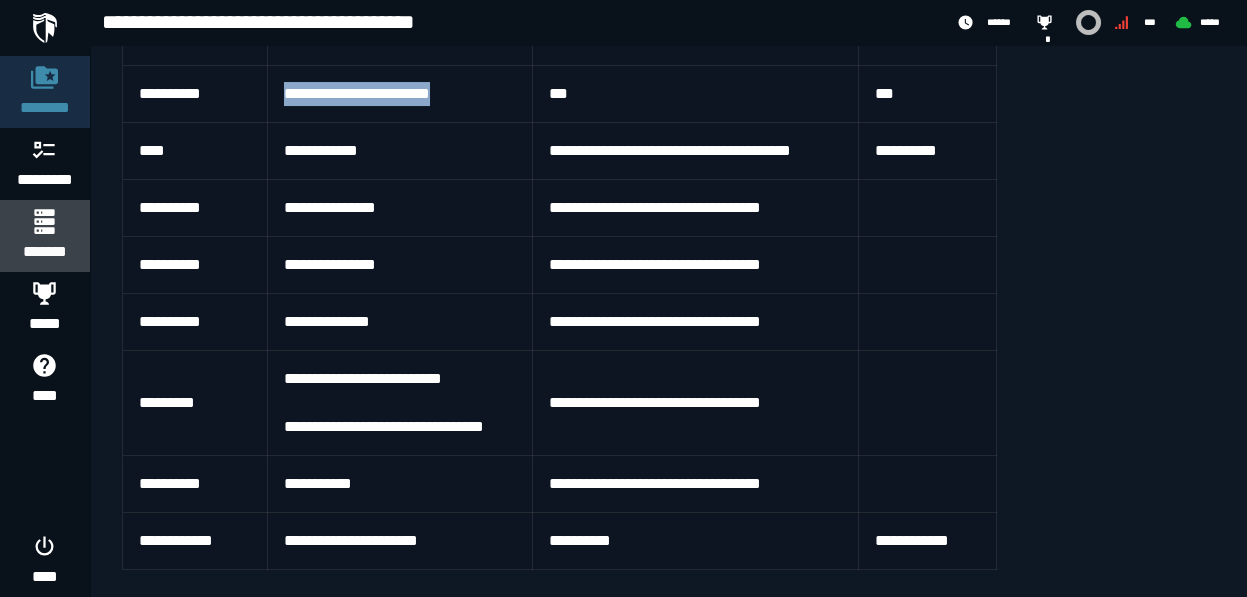 click on "*******" 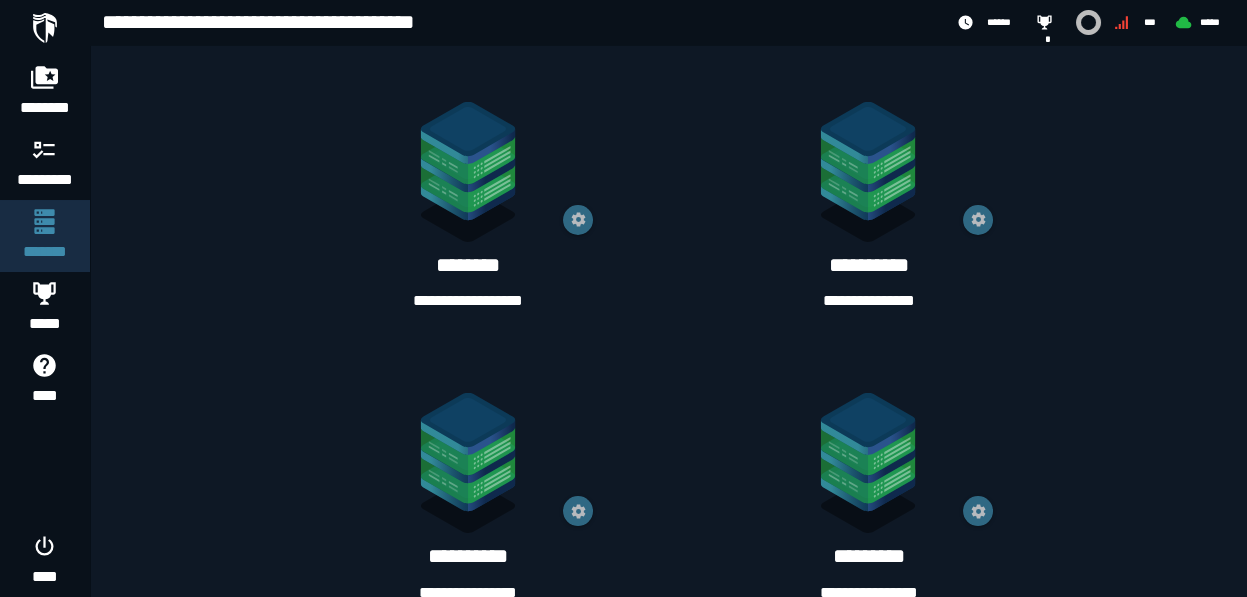 scroll, scrollTop: 1471, scrollLeft: 0, axis: vertical 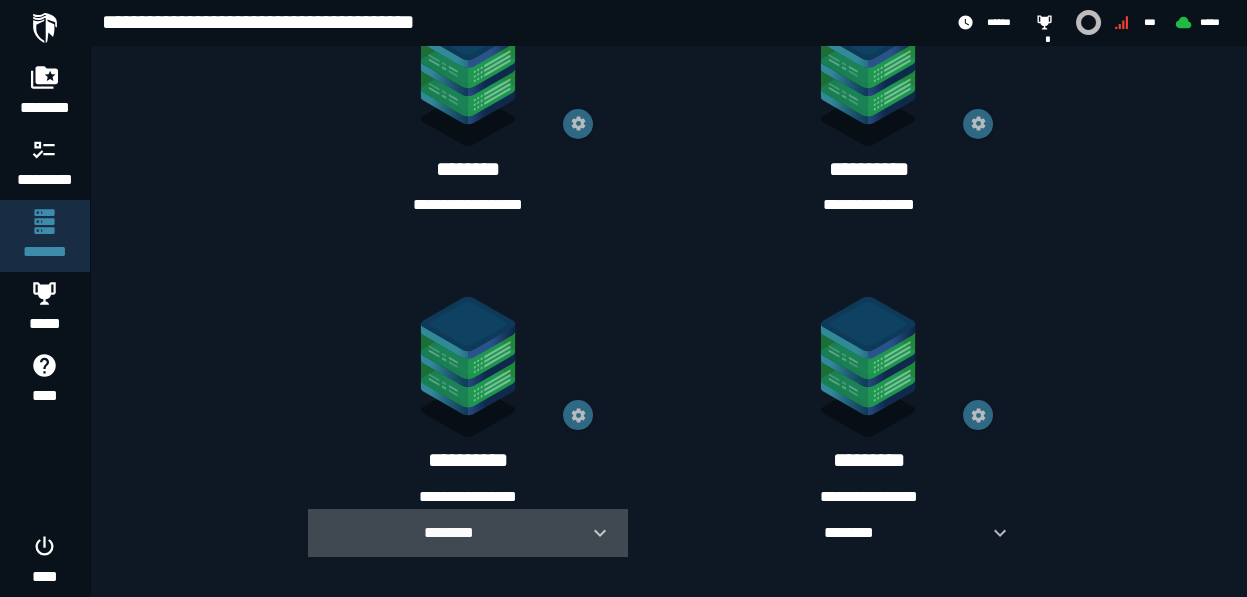 click 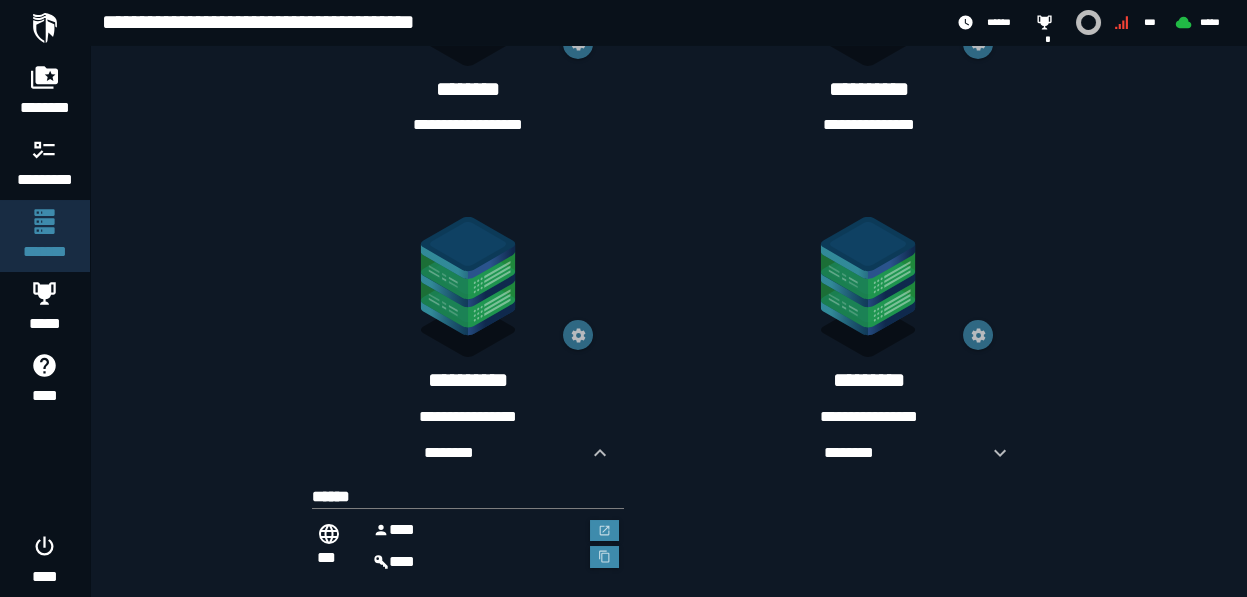 scroll, scrollTop: 1582, scrollLeft: 0, axis: vertical 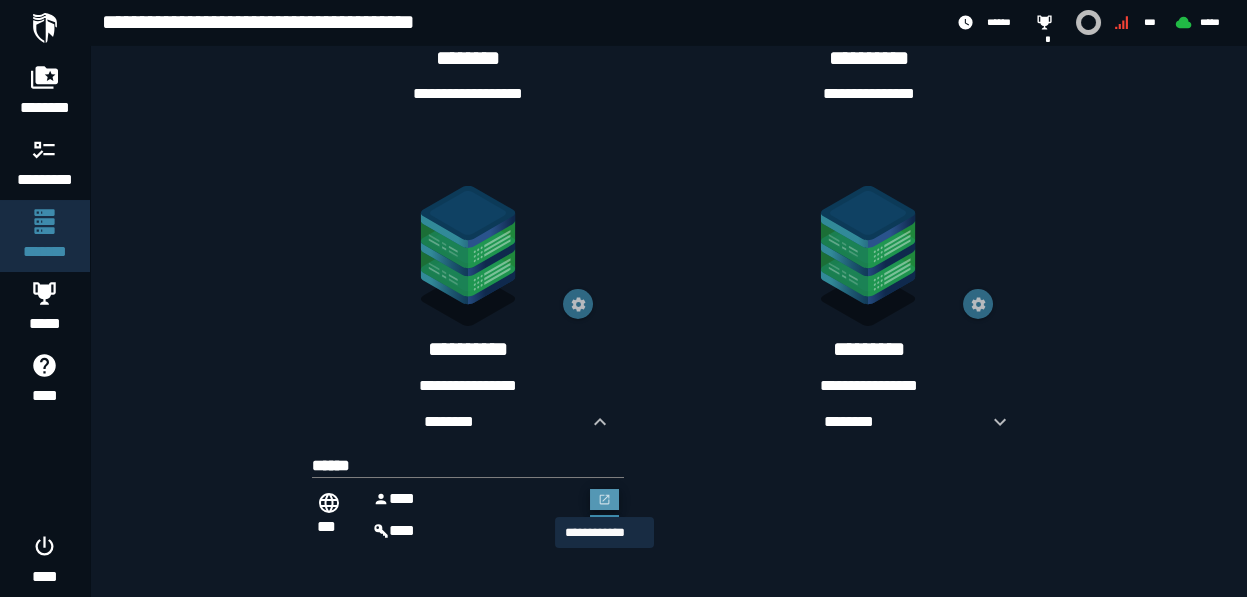 click 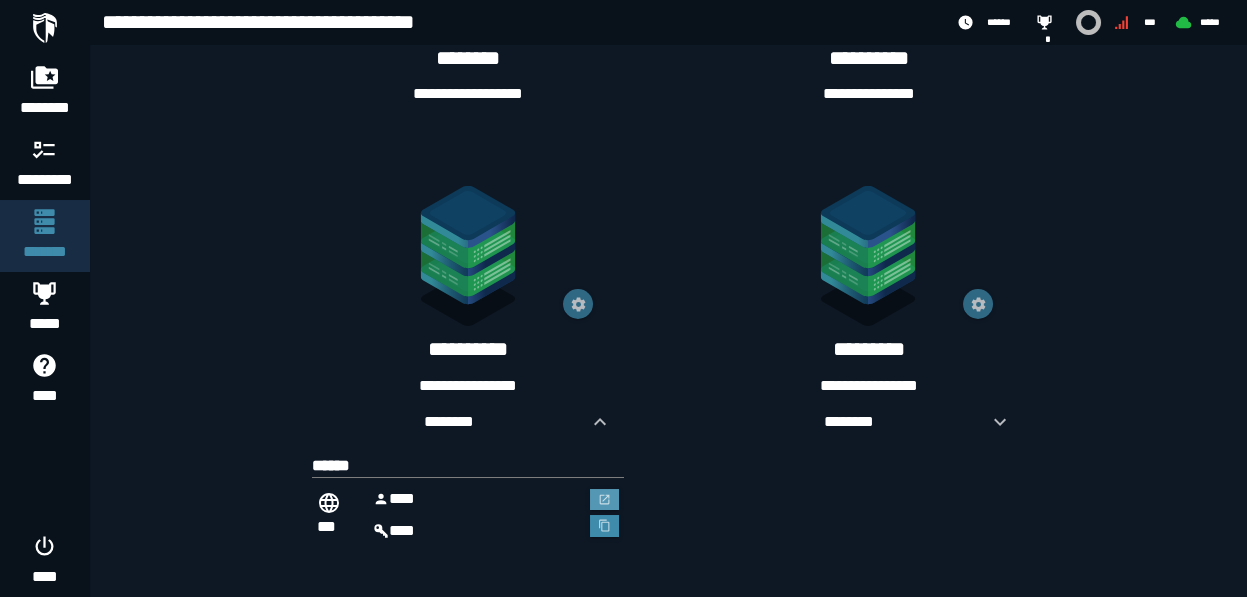 scroll, scrollTop: 1582, scrollLeft: 0, axis: vertical 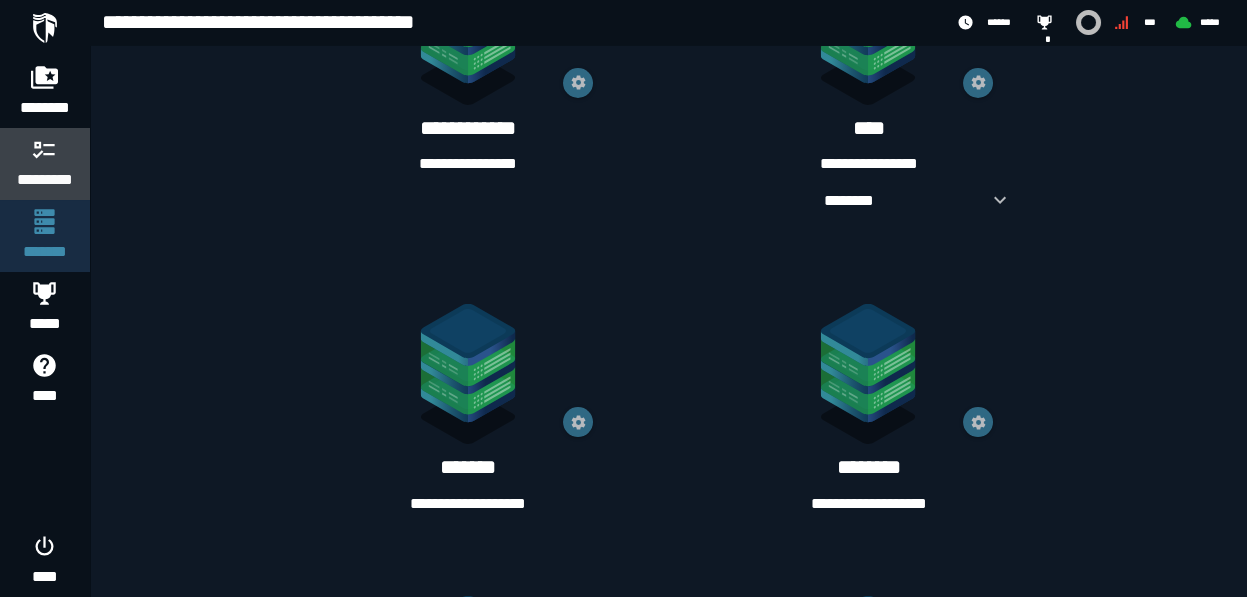 click 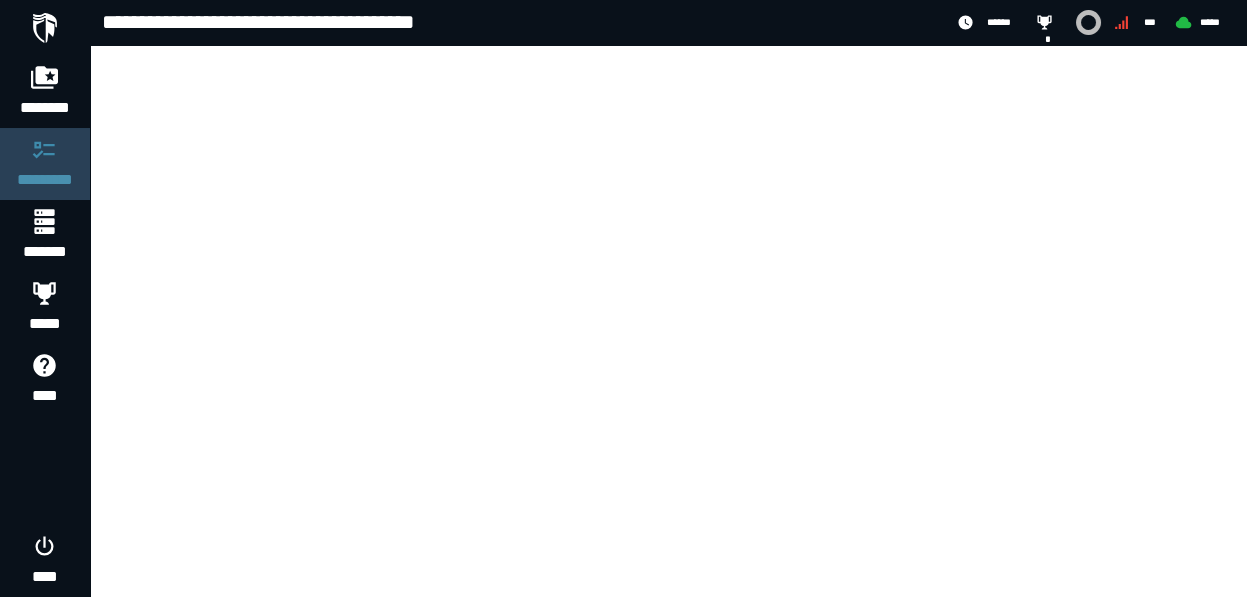 scroll, scrollTop: 0, scrollLeft: 0, axis: both 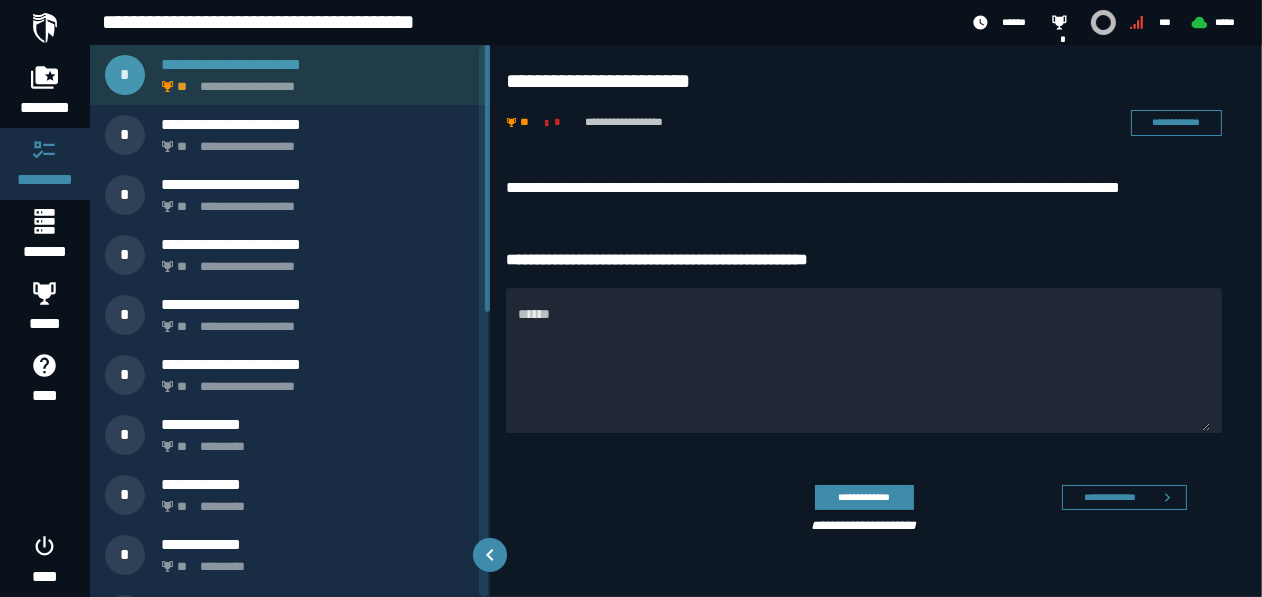 click on "**********" 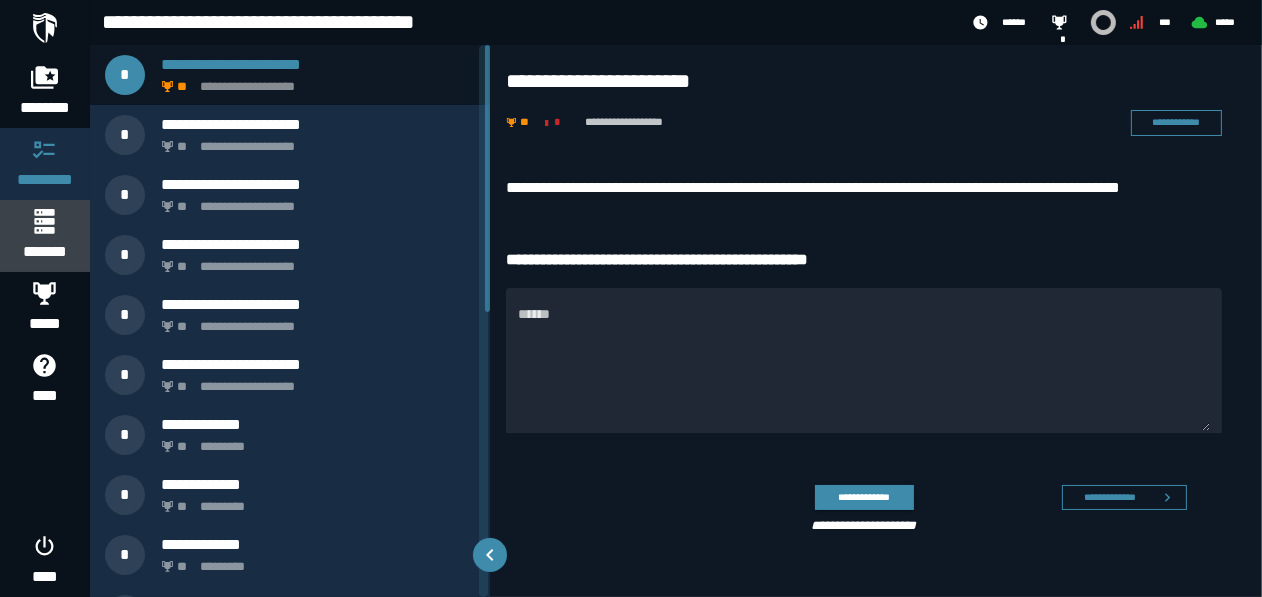 click 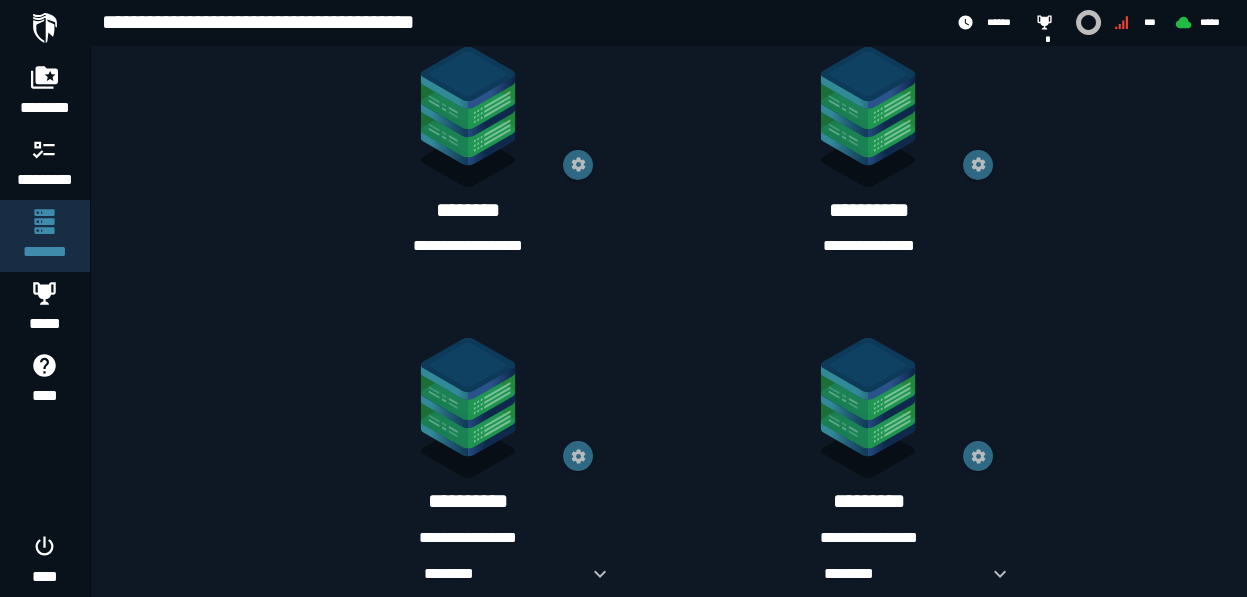 scroll, scrollTop: 1471, scrollLeft: 0, axis: vertical 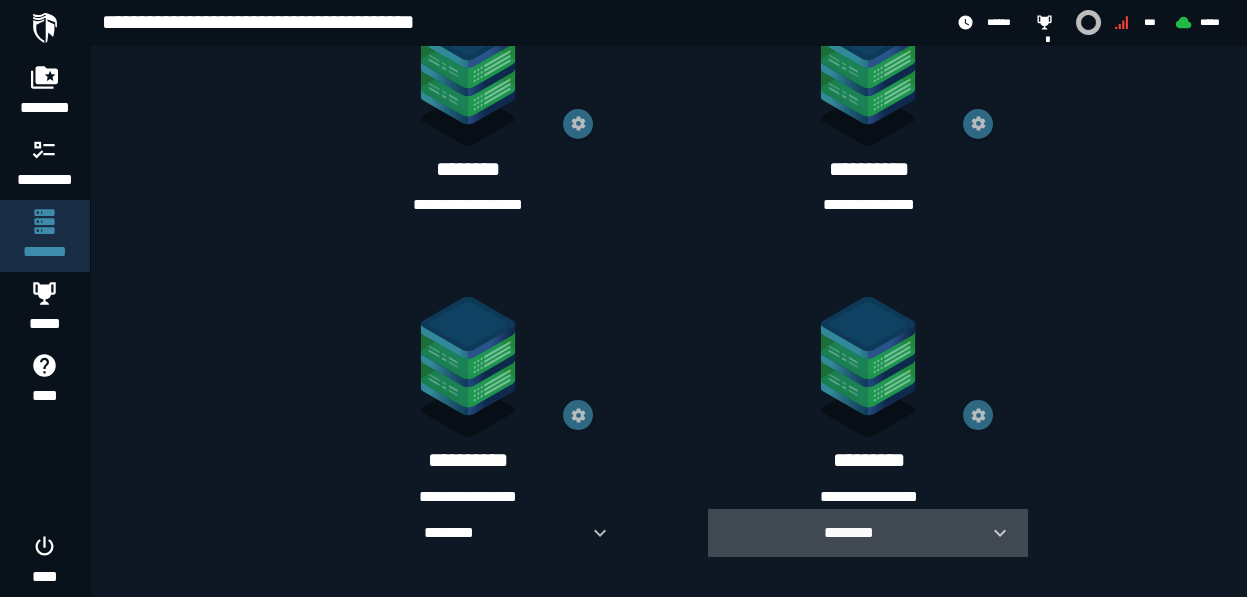 click 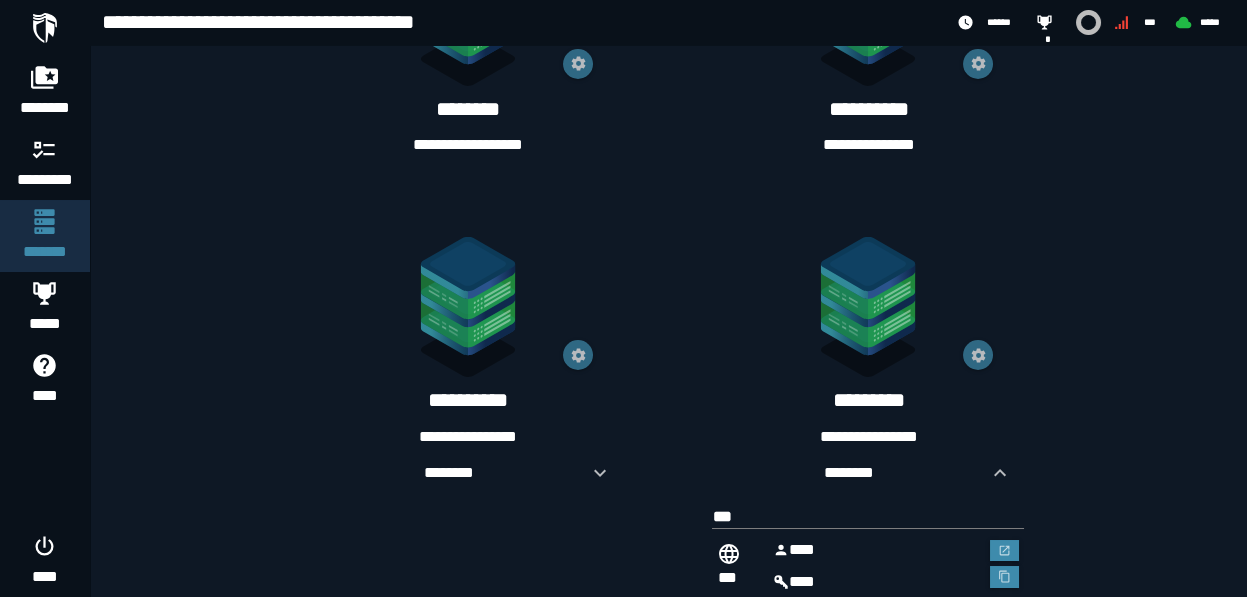 scroll, scrollTop: 1582, scrollLeft: 0, axis: vertical 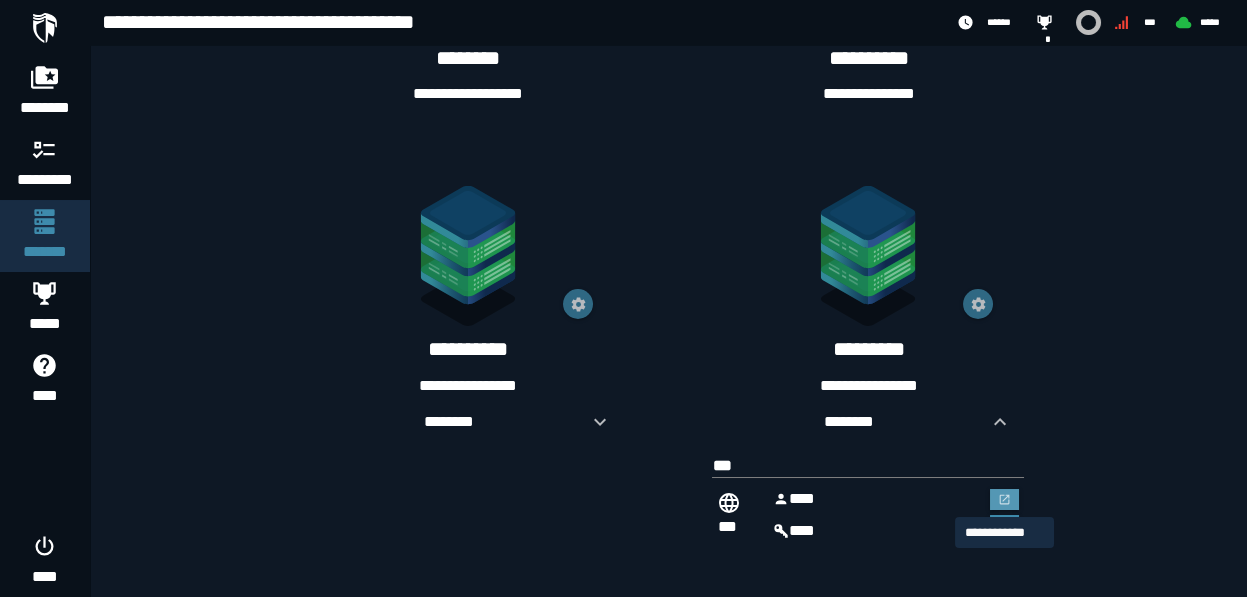 click 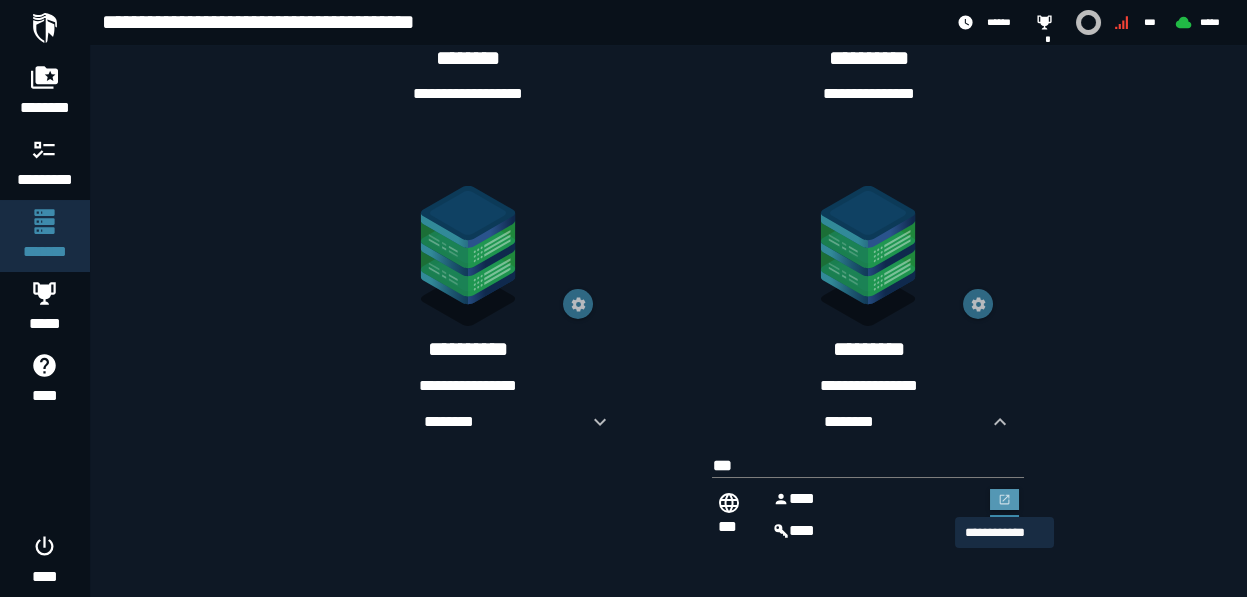 scroll, scrollTop: 0, scrollLeft: 0, axis: both 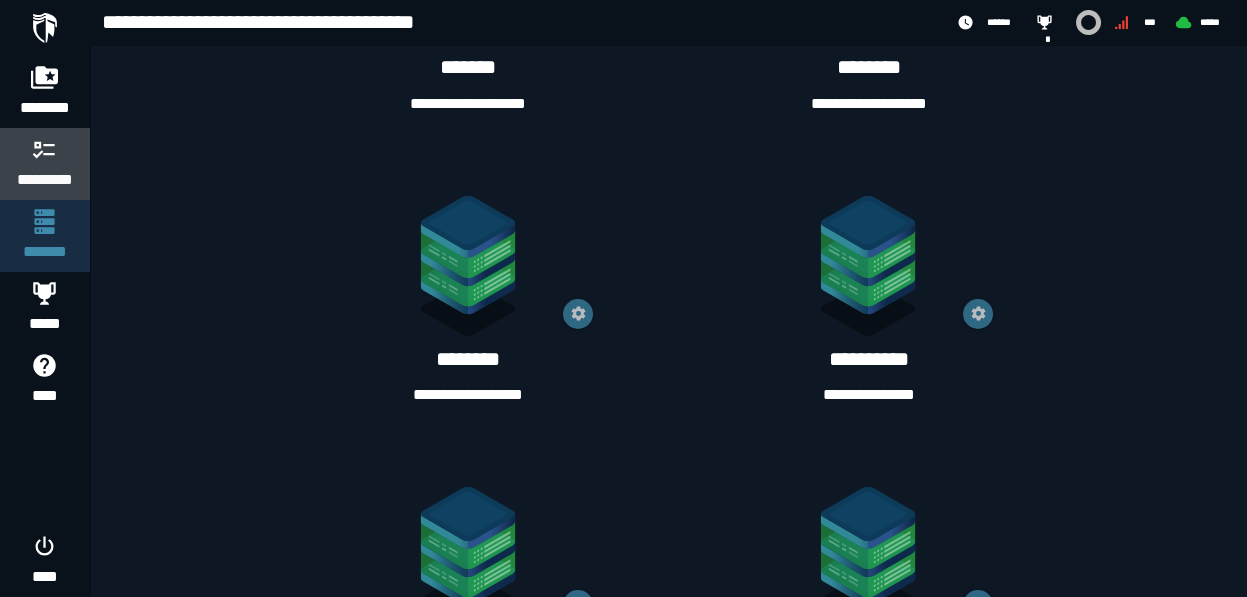 click 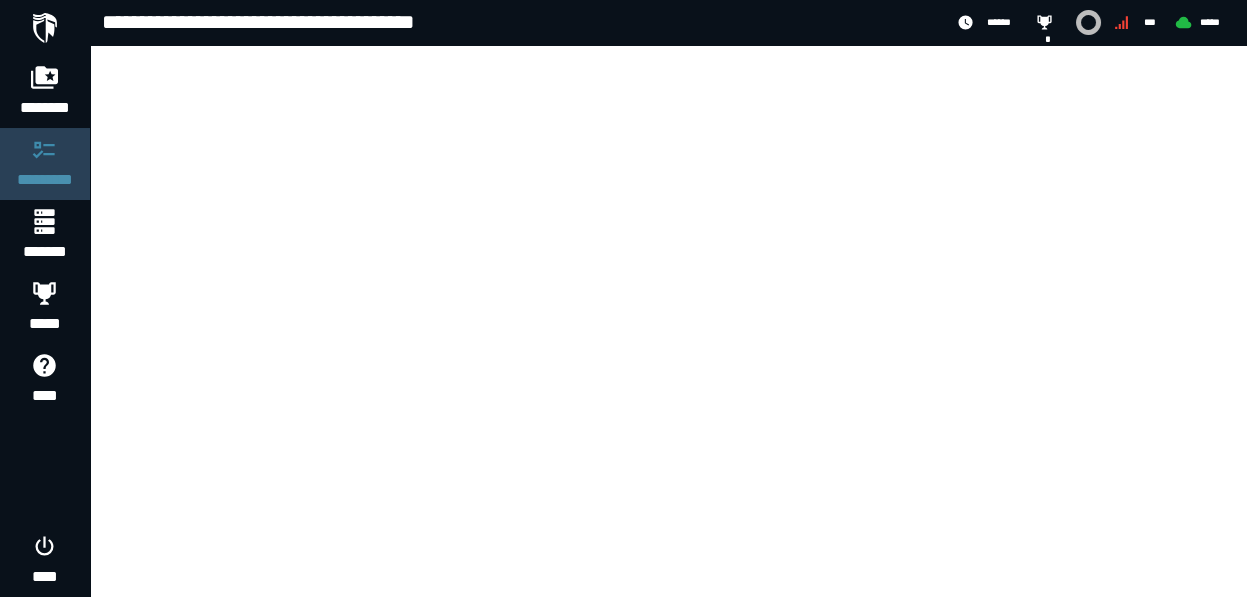 scroll, scrollTop: 0, scrollLeft: 0, axis: both 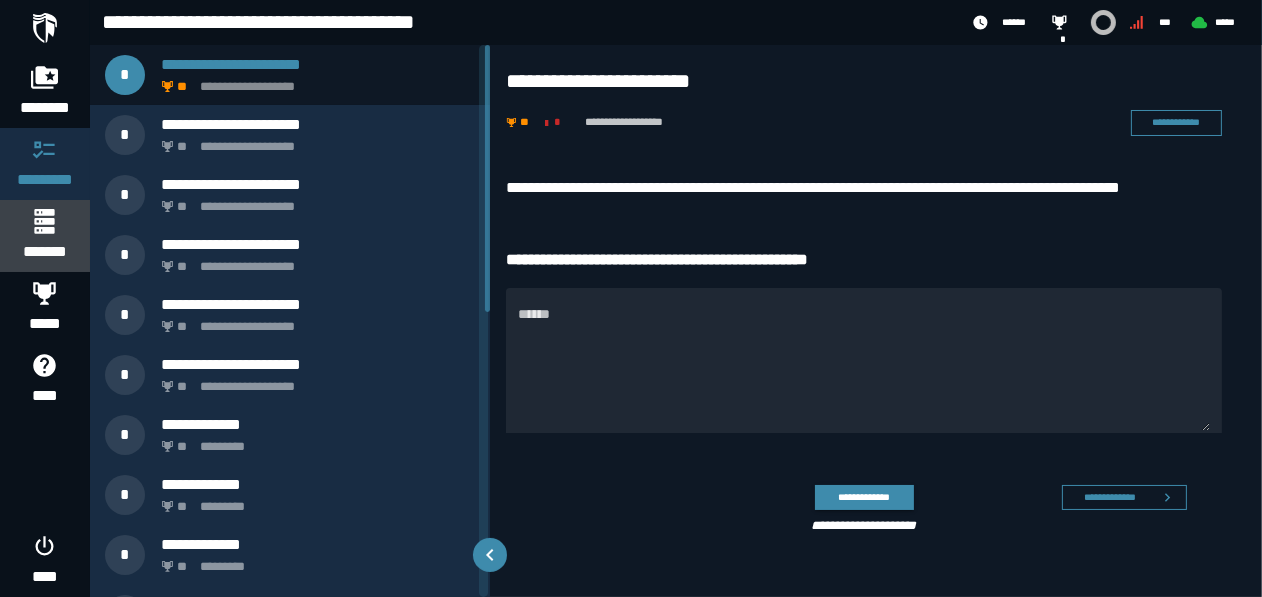 click 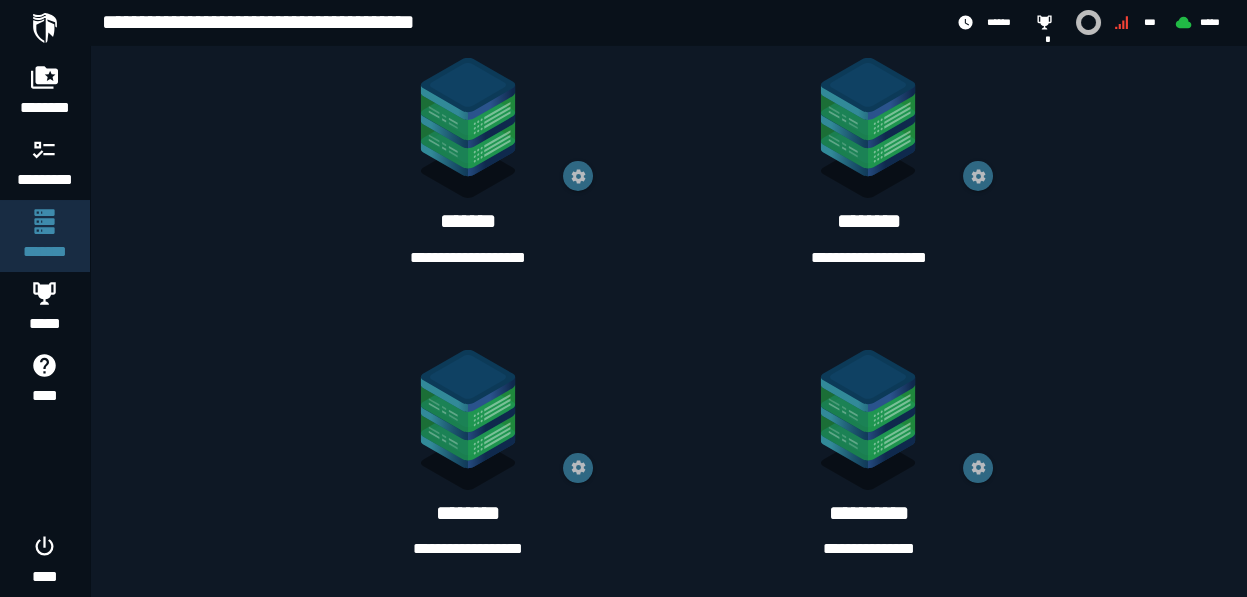 scroll, scrollTop: 1471, scrollLeft: 0, axis: vertical 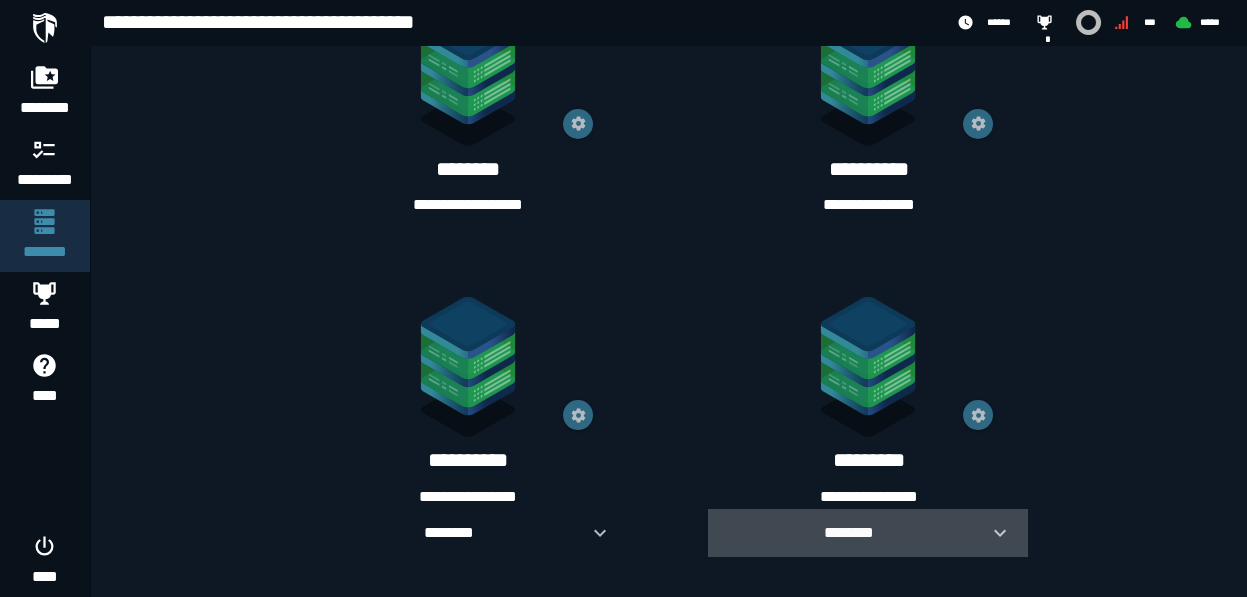click 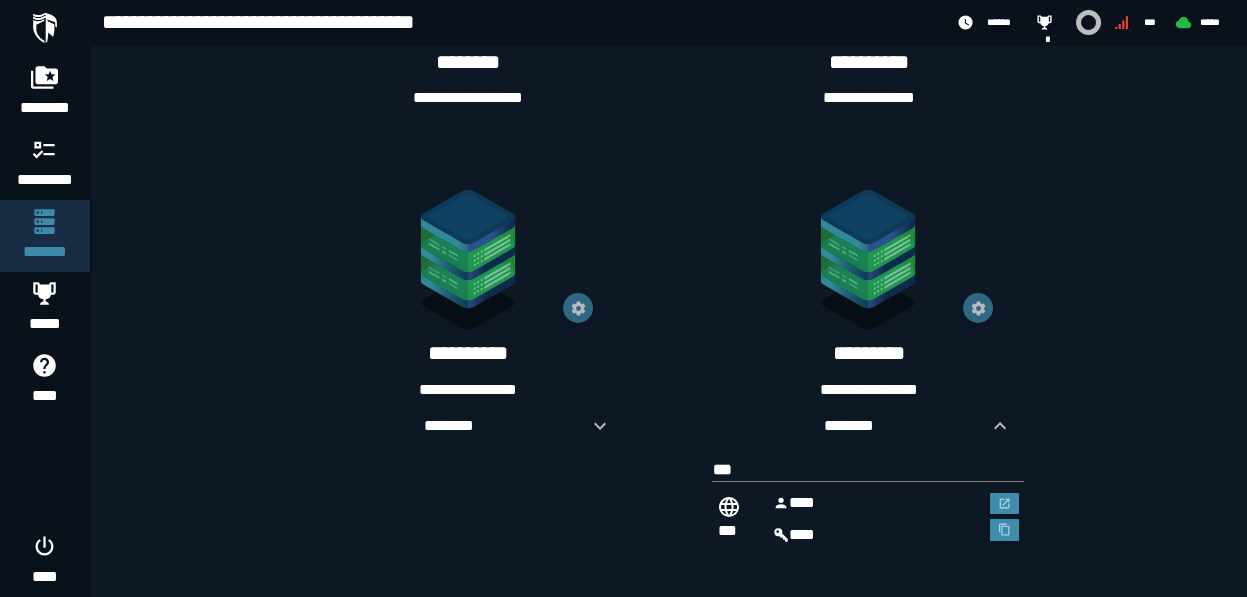 scroll, scrollTop: 1582, scrollLeft: 0, axis: vertical 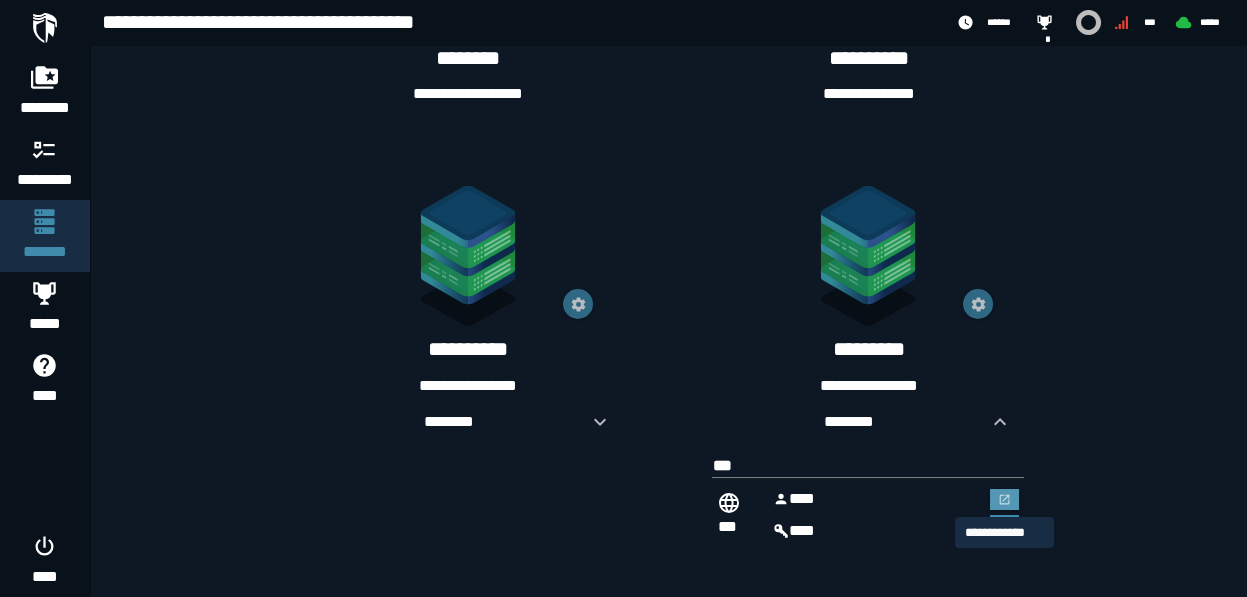 click 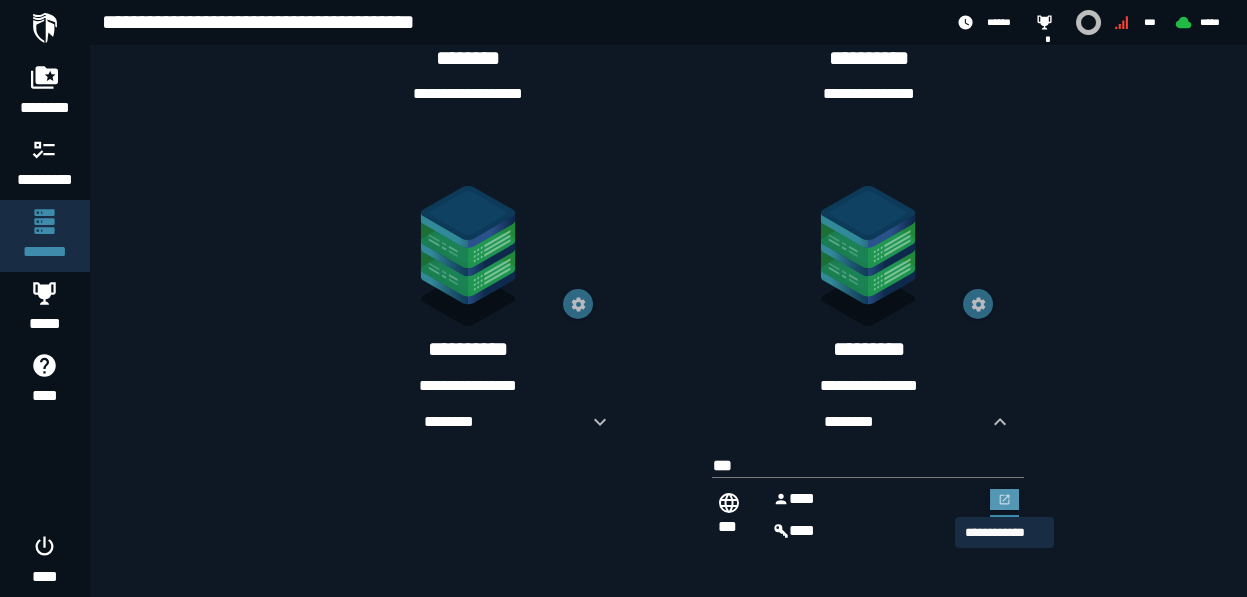 scroll, scrollTop: 0, scrollLeft: 0, axis: both 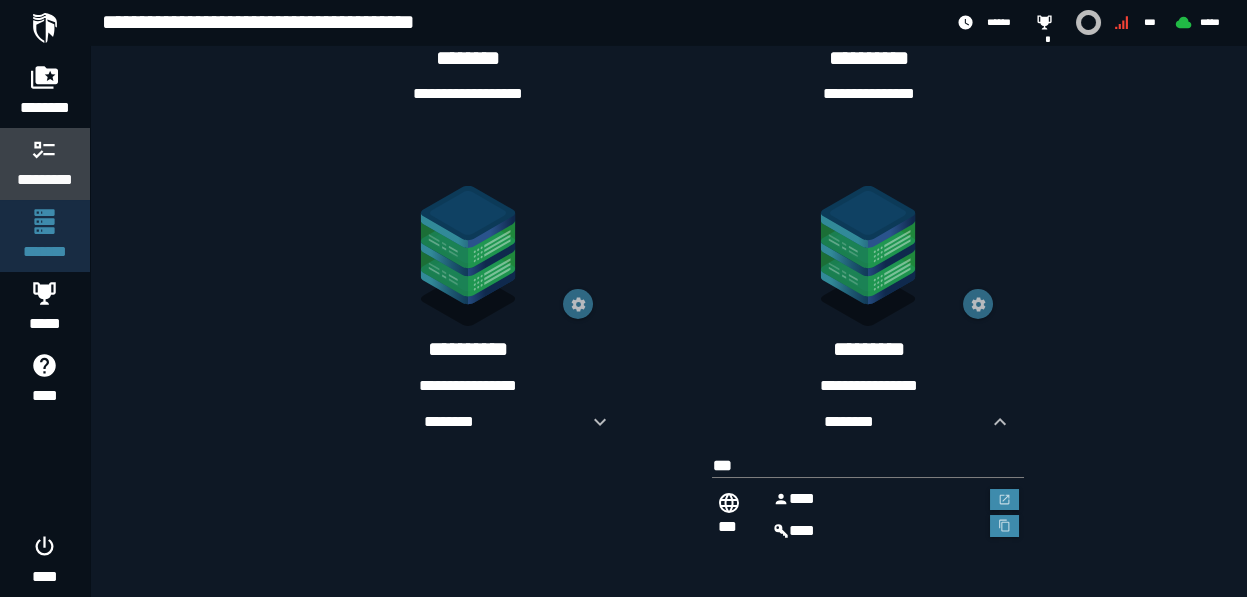 click 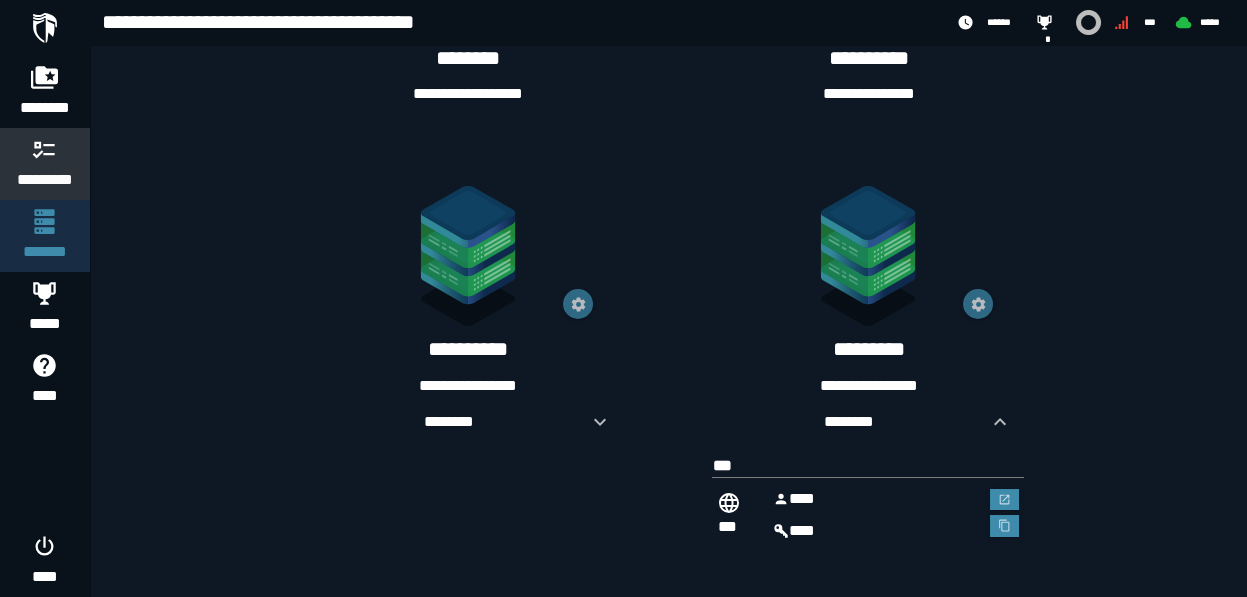 scroll, scrollTop: 0, scrollLeft: 0, axis: both 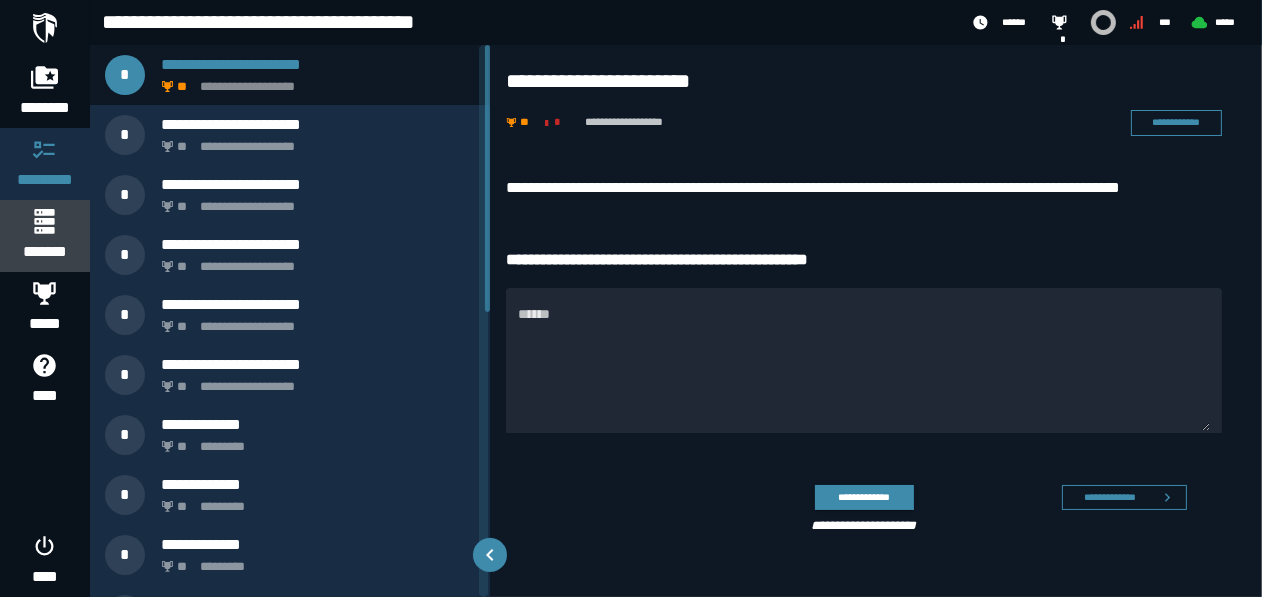 click on "*******" at bounding box center (44, 252) 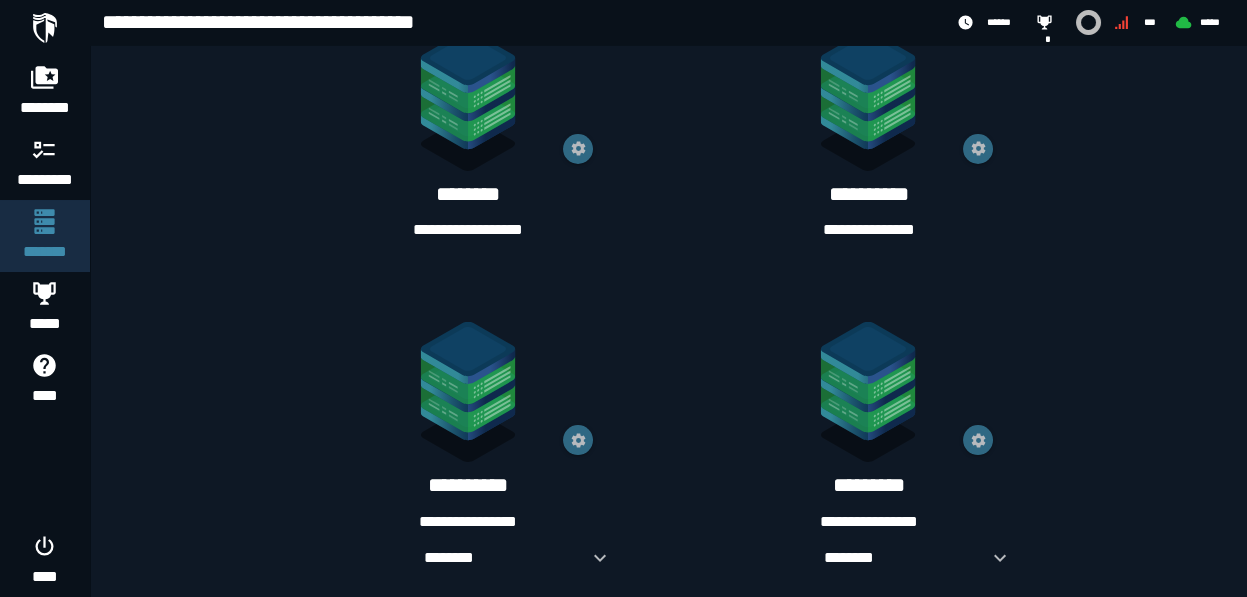 scroll, scrollTop: 1471, scrollLeft: 0, axis: vertical 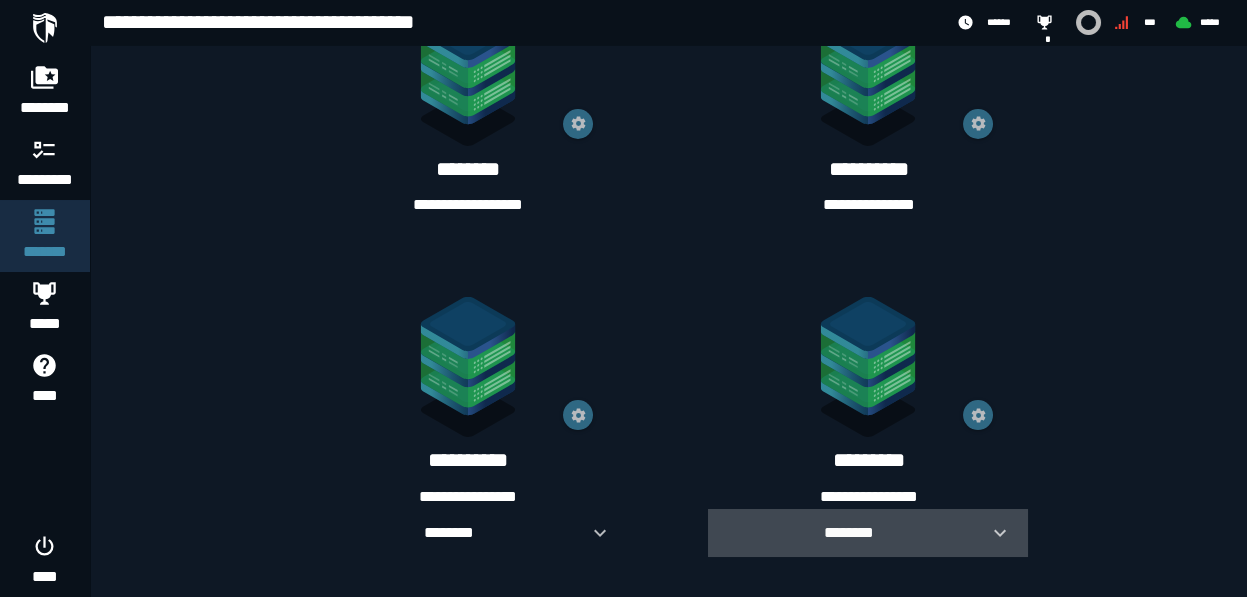 click 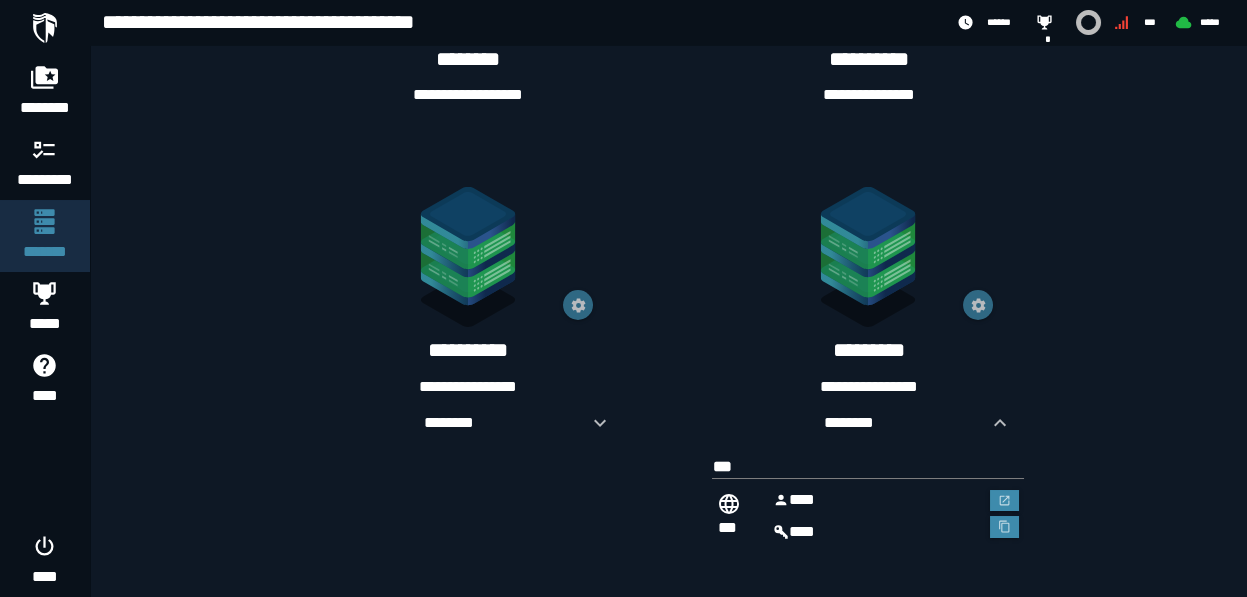 scroll, scrollTop: 1582, scrollLeft: 0, axis: vertical 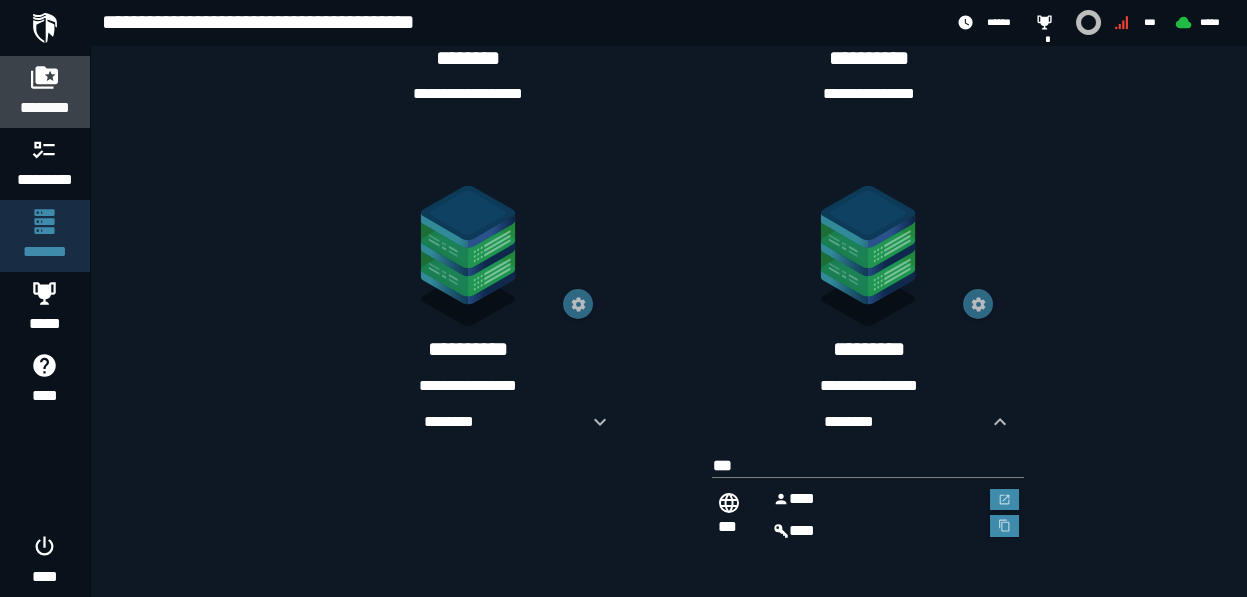 click 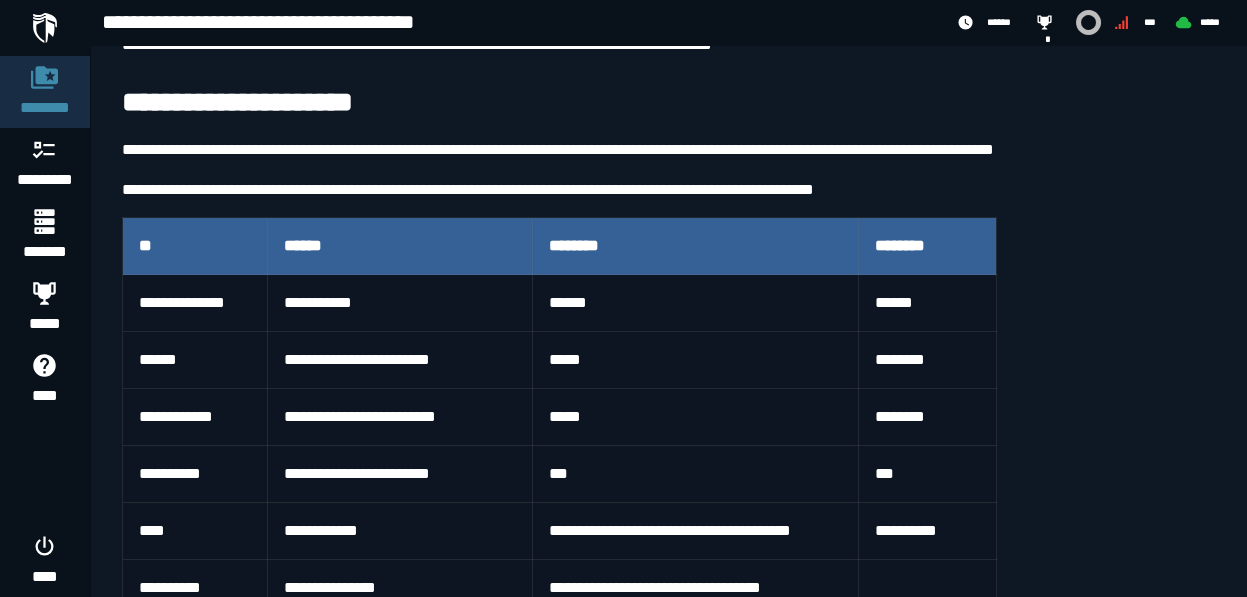 scroll, scrollTop: 700, scrollLeft: 0, axis: vertical 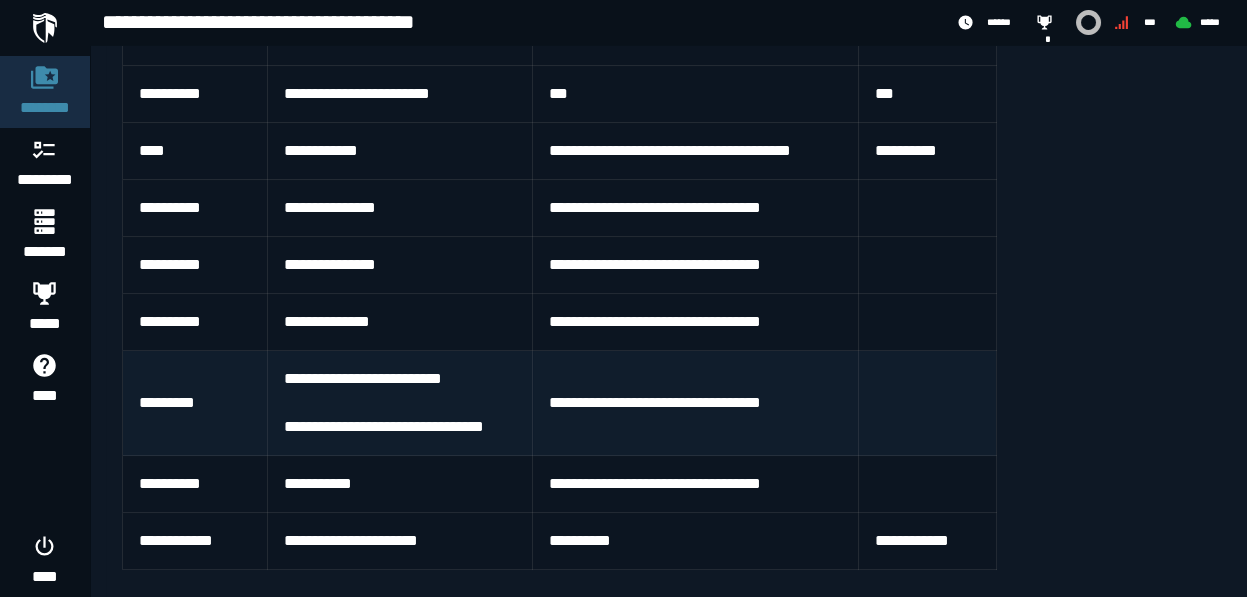 click on "[FIRST] [LAST]" at bounding box center (400, 403) 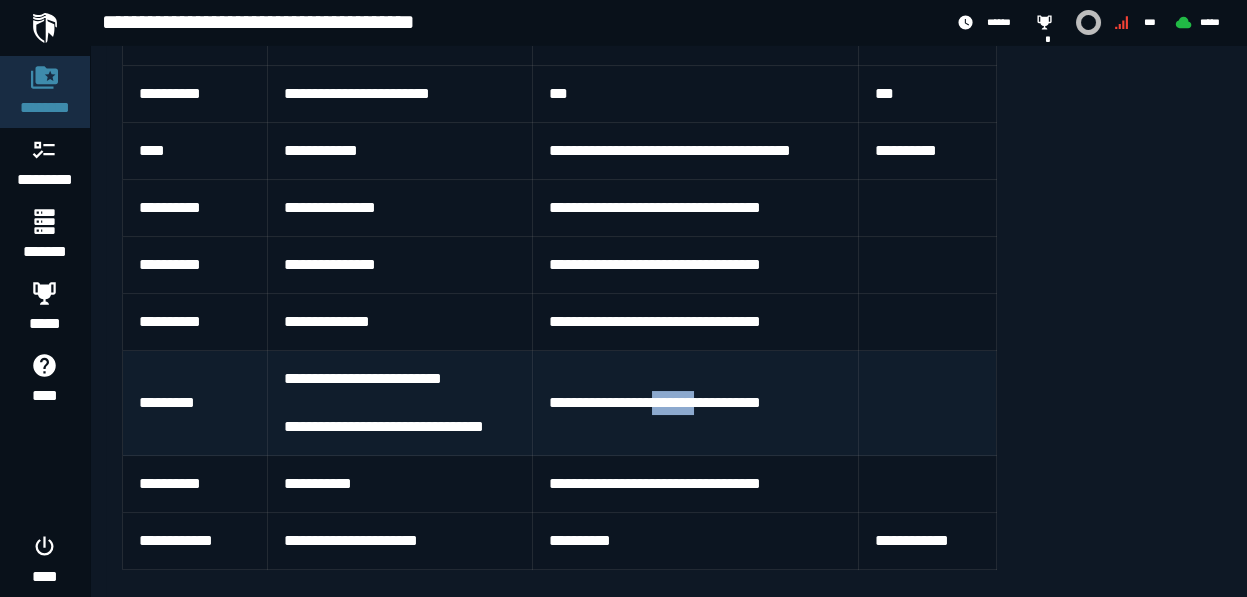 click on "**********" at bounding box center (695, 403) 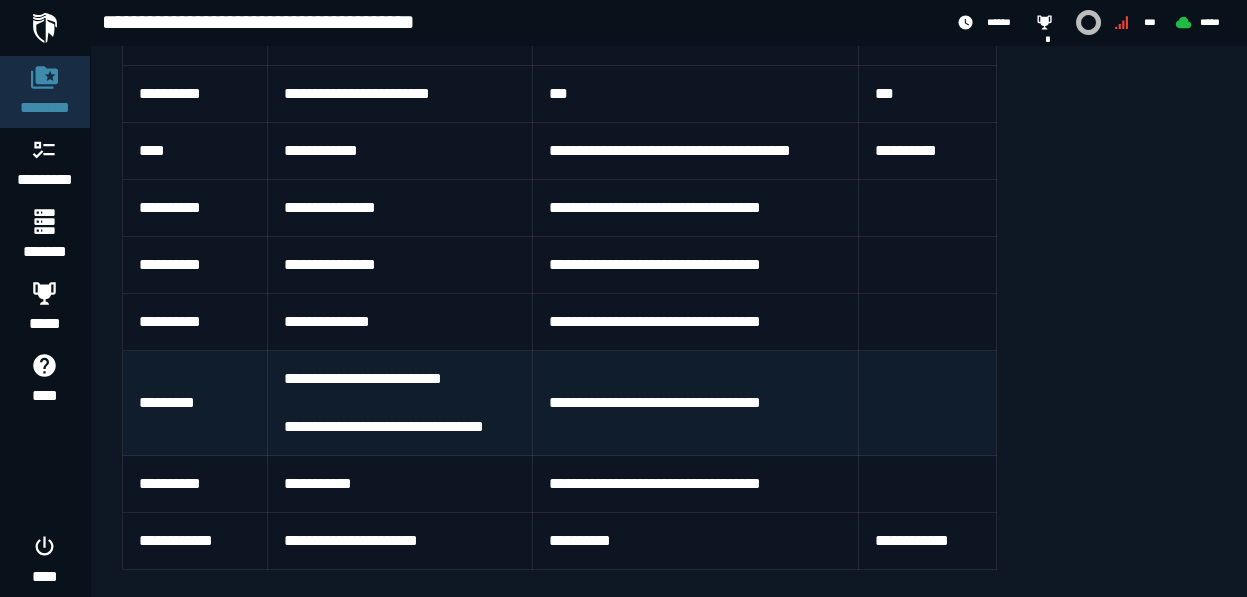 drag, startPoint x: 708, startPoint y: 390, endPoint x: 913, endPoint y: 392, distance: 205.00975 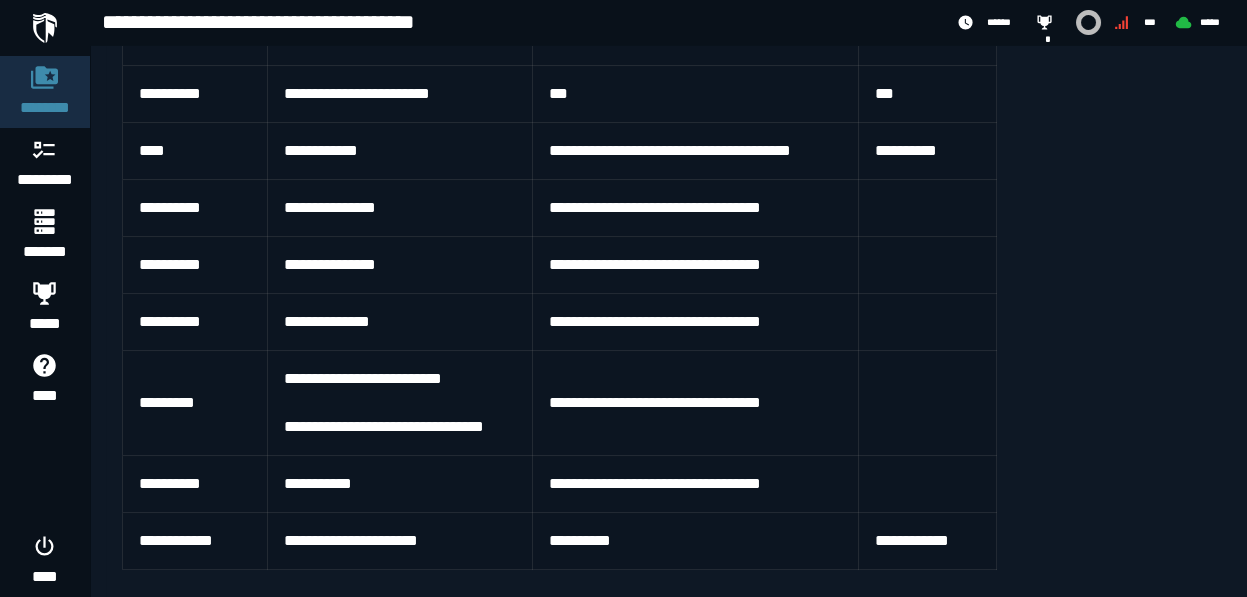 drag, startPoint x: 1034, startPoint y: 312, endPoint x: 1051, endPoint y: 304, distance: 18.788294 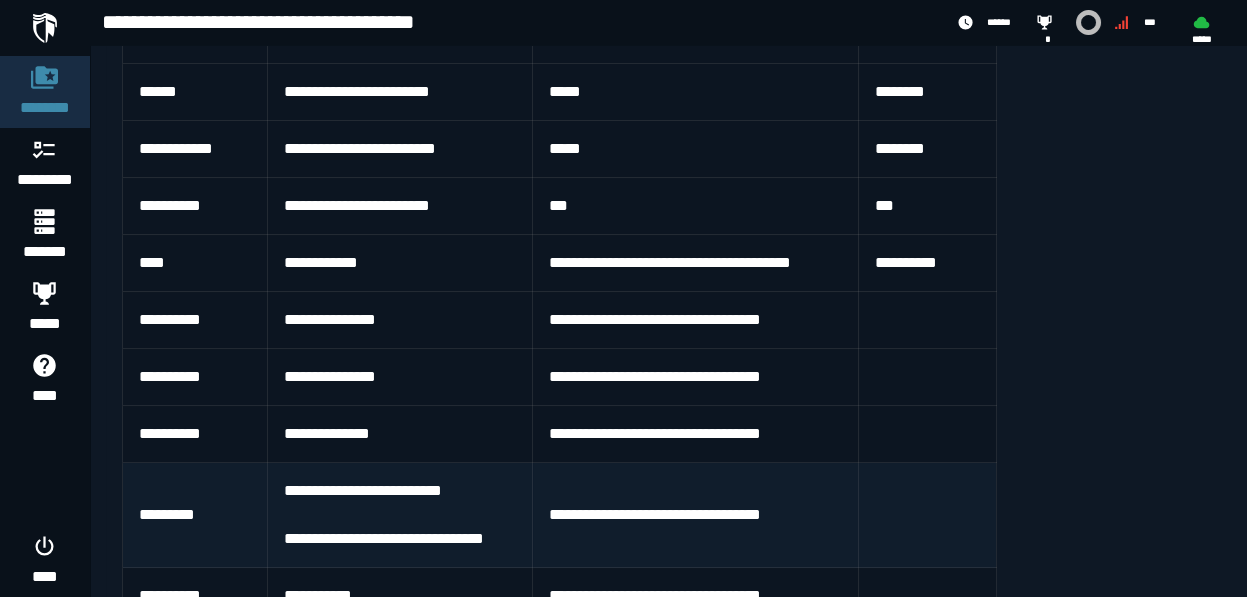 scroll, scrollTop: 700, scrollLeft: 0, axis: vertical 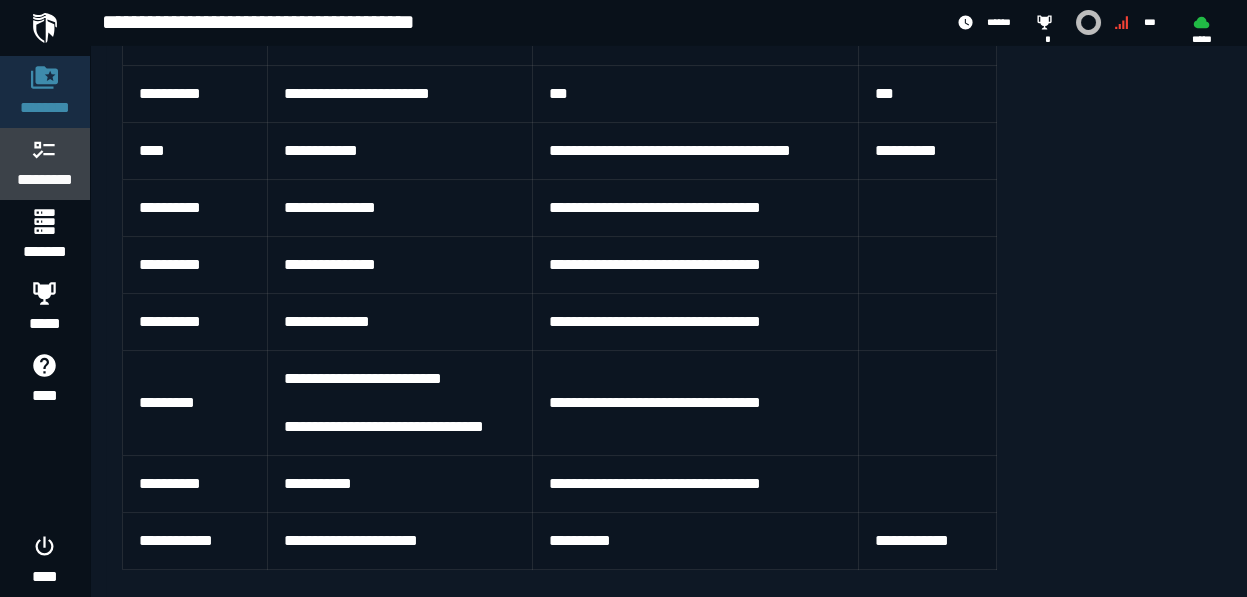 click on "*********" at bounding box center (45, 180) 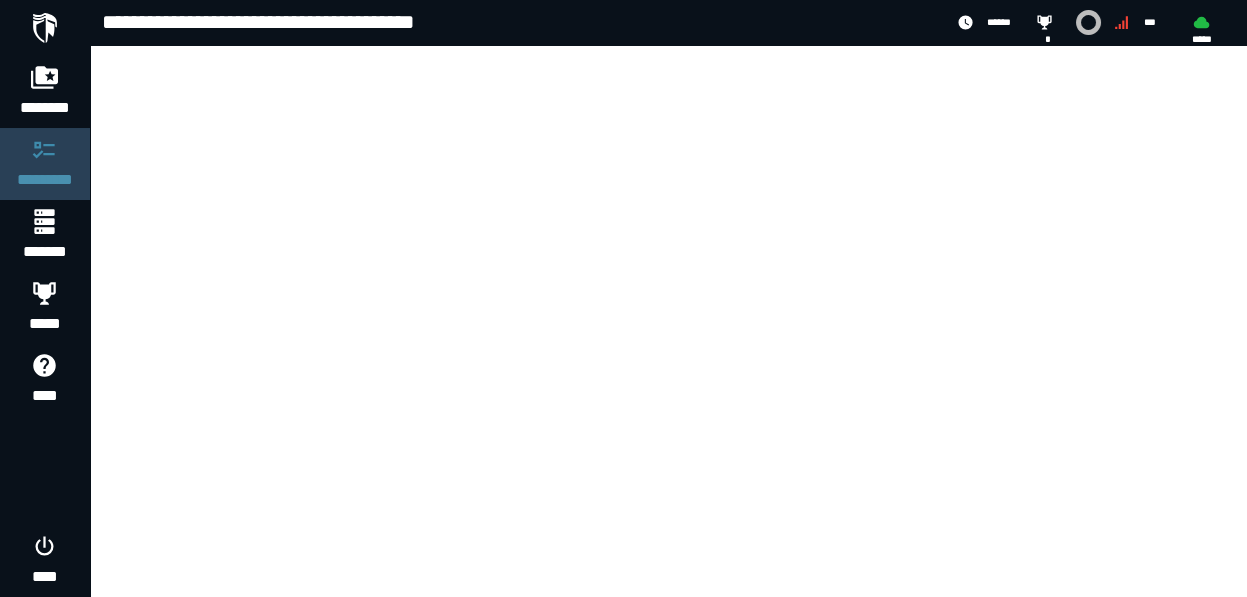 scroll, scrollTop: 0, scrollLeft: 0, axis: both 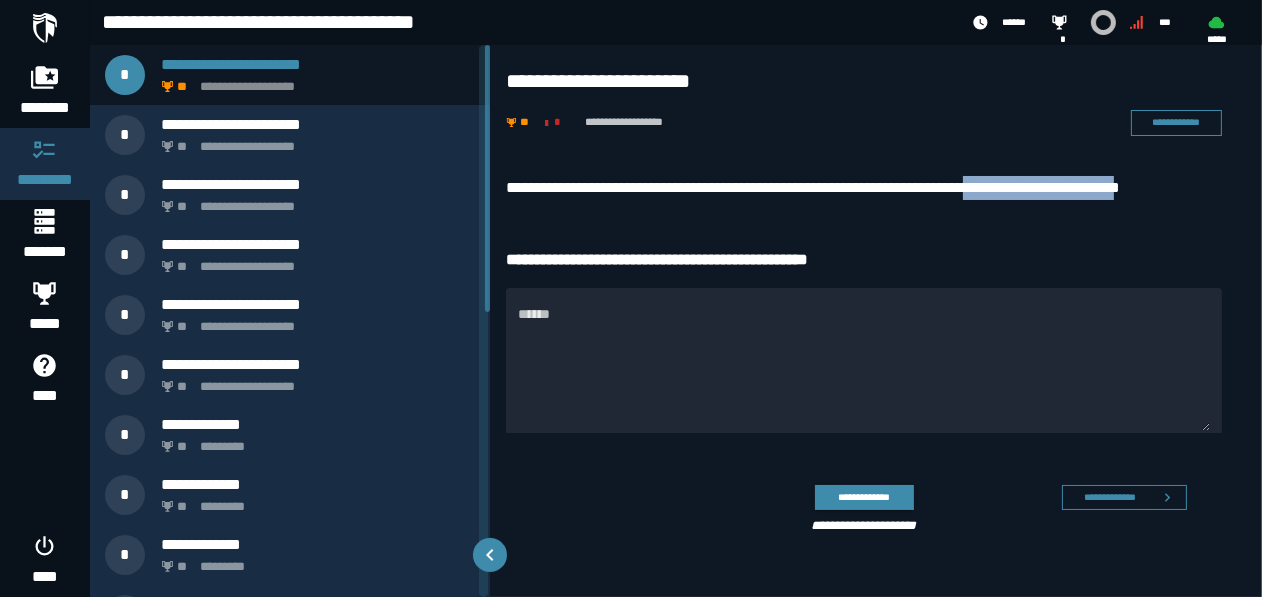 drag, startPoint x: 1194, startPoint y: 190, endPoint x: 1024, endPoint y: 198, distance: 170.18813 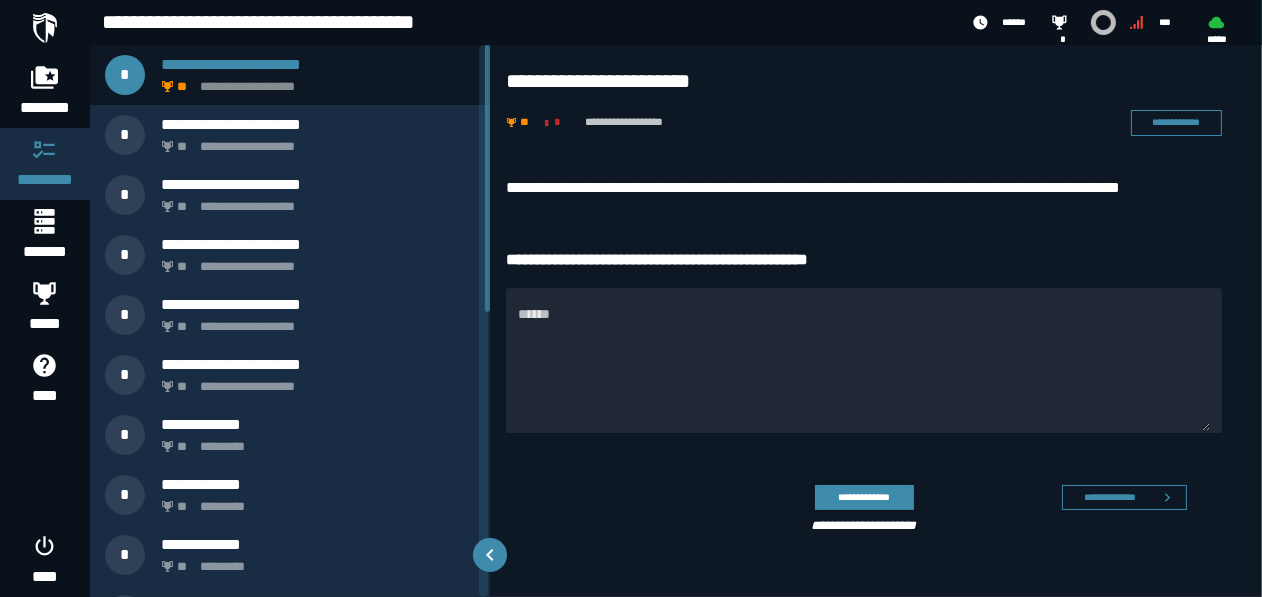 click on "[NUMBER] [STREET], [CITY], [STATE] [ZIP]" at bounding box center [876, 359] 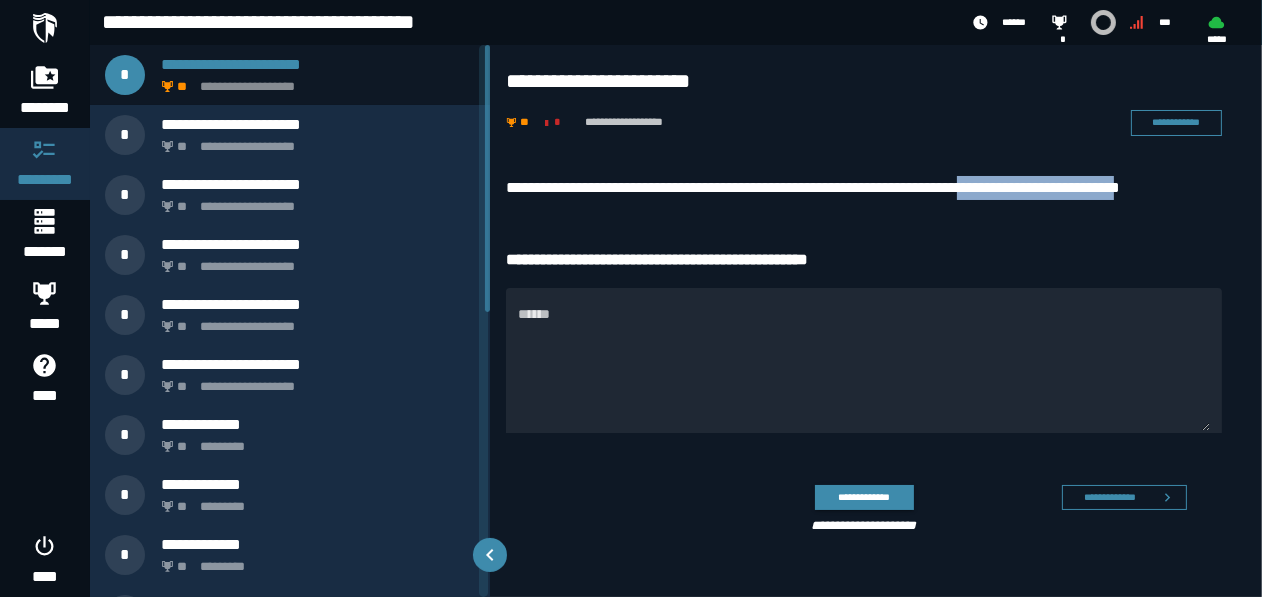 drag, startPoint x: 1012, startPoint y: 175, endPoint x: 1192, endPoint y: 175, distance: 180 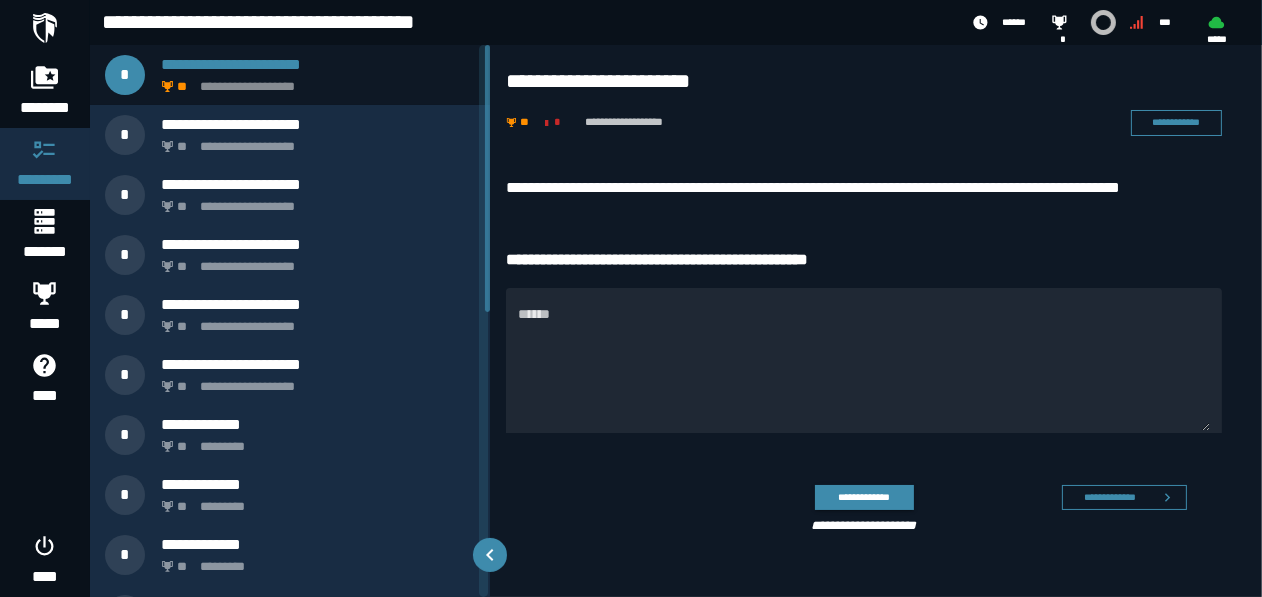 click on "[NUMBER] [STREET], [CITY], [STATE] [ZIP]" at bounding box center (876, 359) 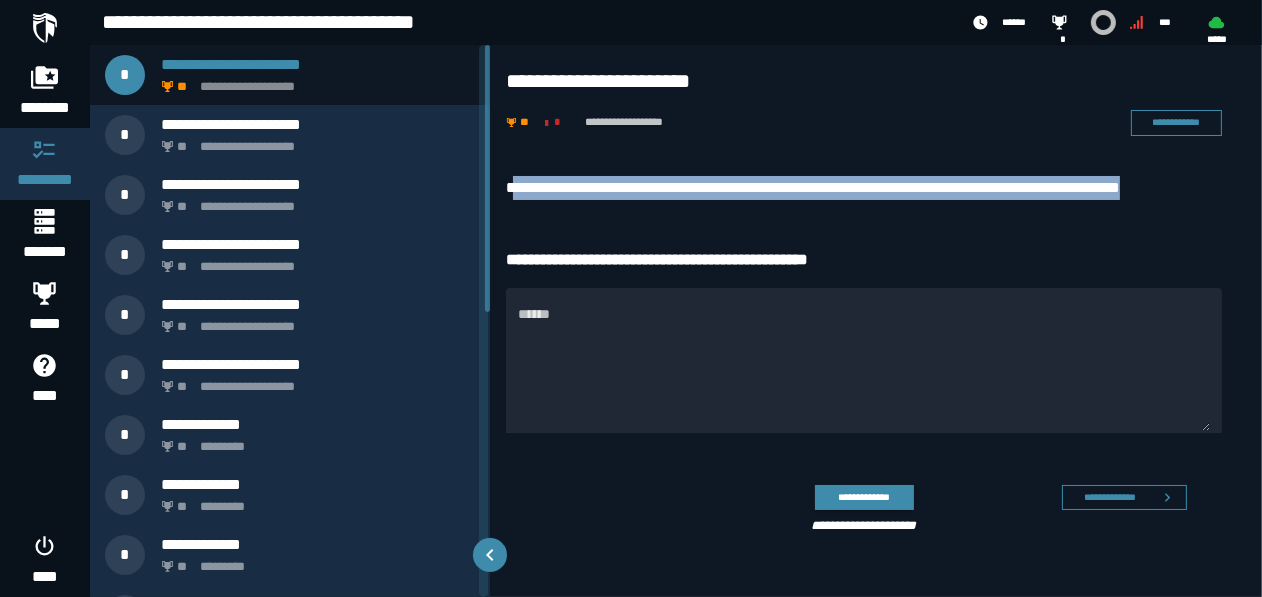 drag, startPoint x: 513, startPoint y: 187, endPoint x: 1237, endPoint y: 187, distance: 724 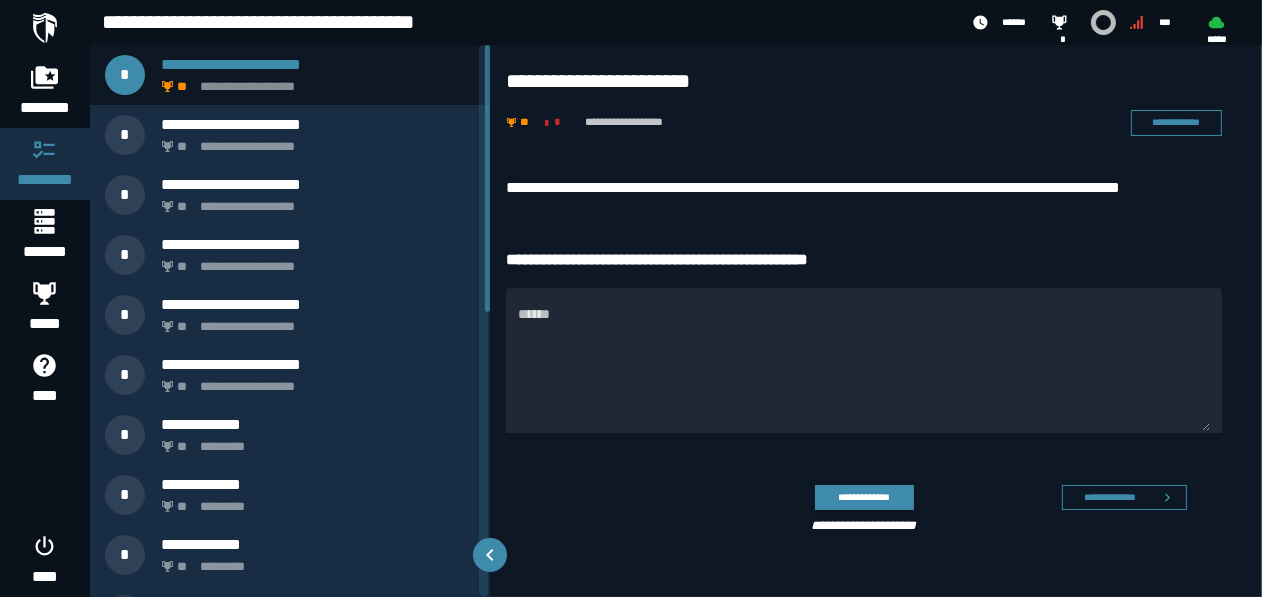 click on "[NUMBER] [STREET], [CITY], [STATE] [ZIP]" at bounding box center [876, 359] 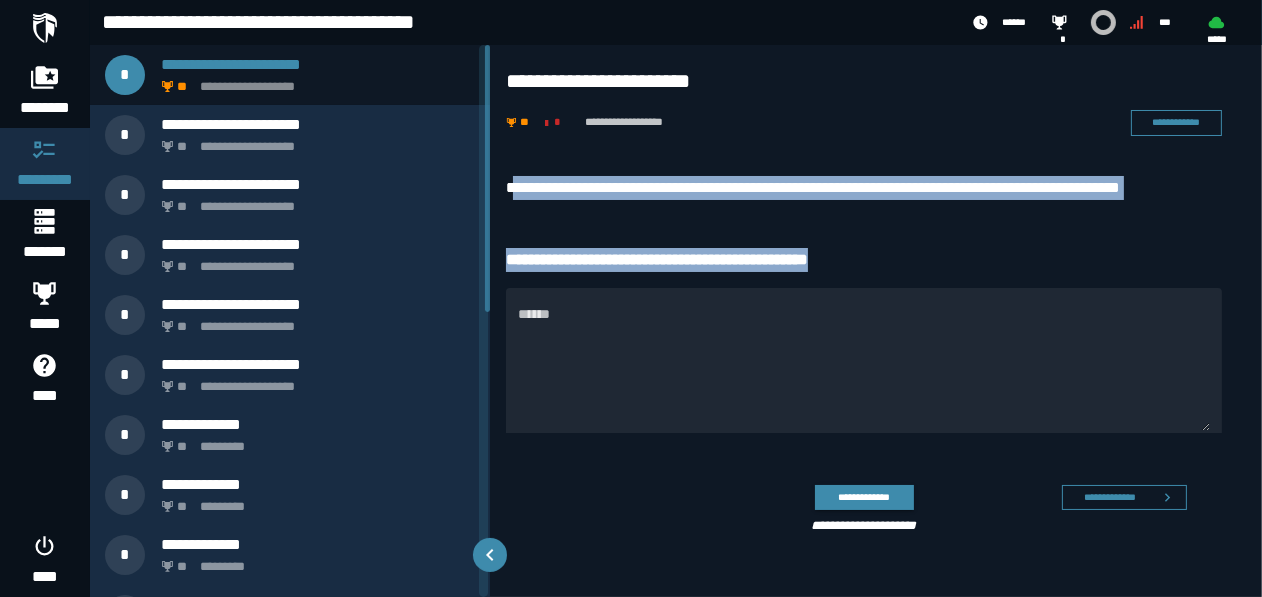 drag, startPoint x: 515, startPoint y: 189, endPoint x: 1264, endPoint y: 206, distance: 749.1929 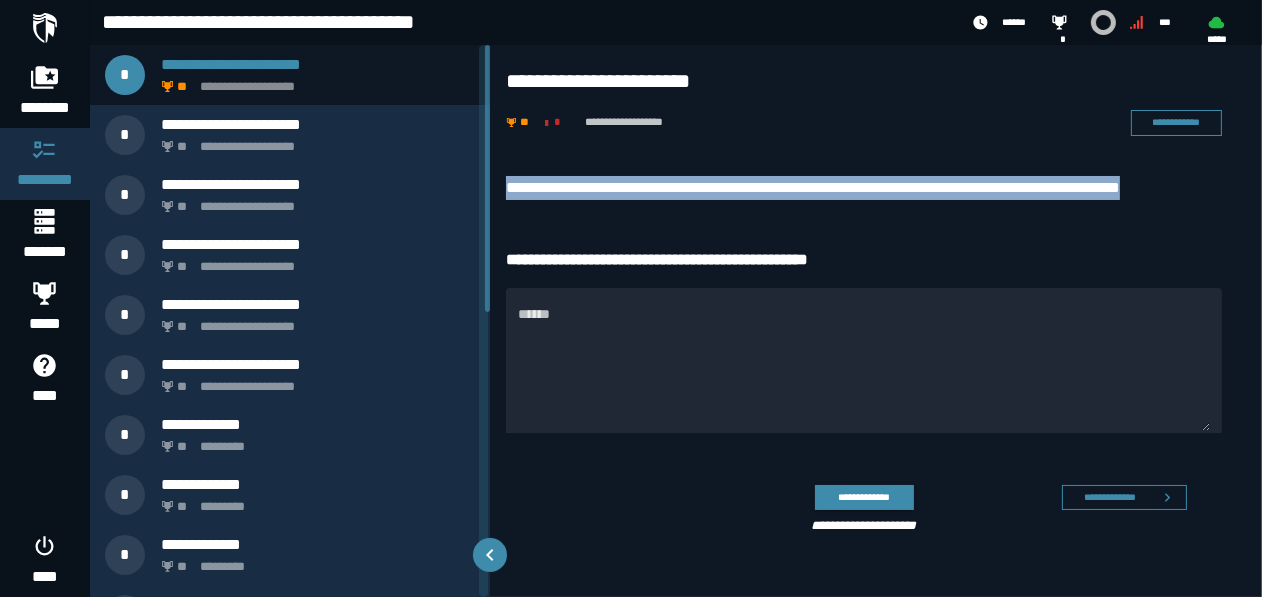 drag, startPoint x: 1211, startPoint y: 191, endPoint x: 511, endPoint y: 189, distance: 700.00287 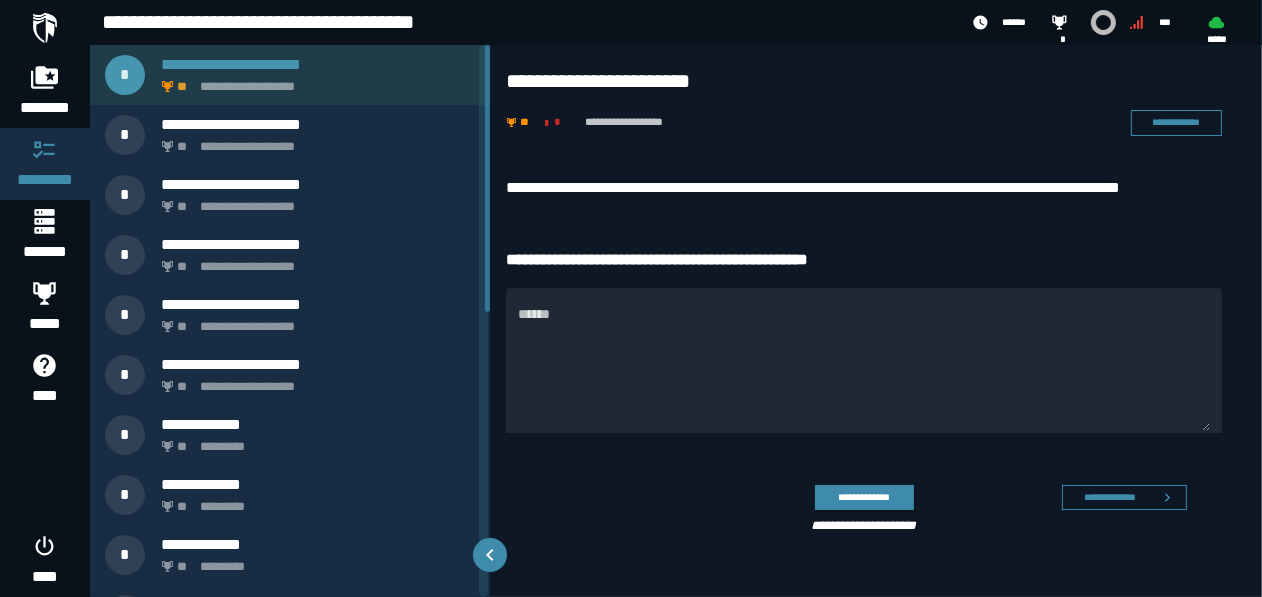 click on "**********" at bounding box center (314, 81) 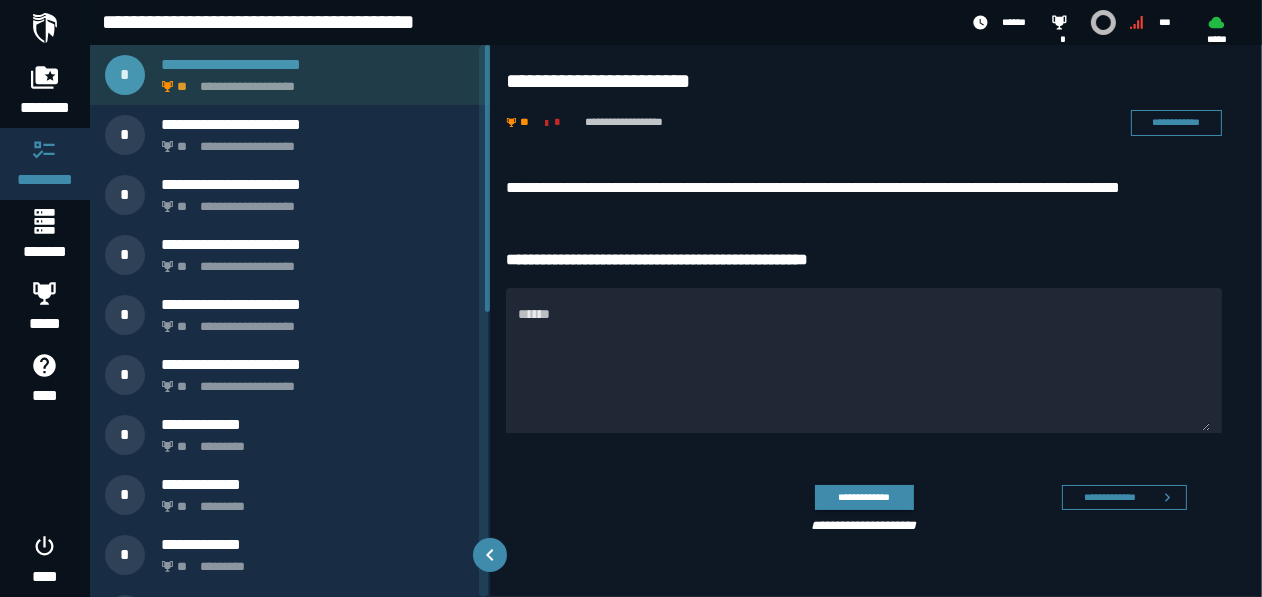 click on "**********" at bounding box center (314, 81) 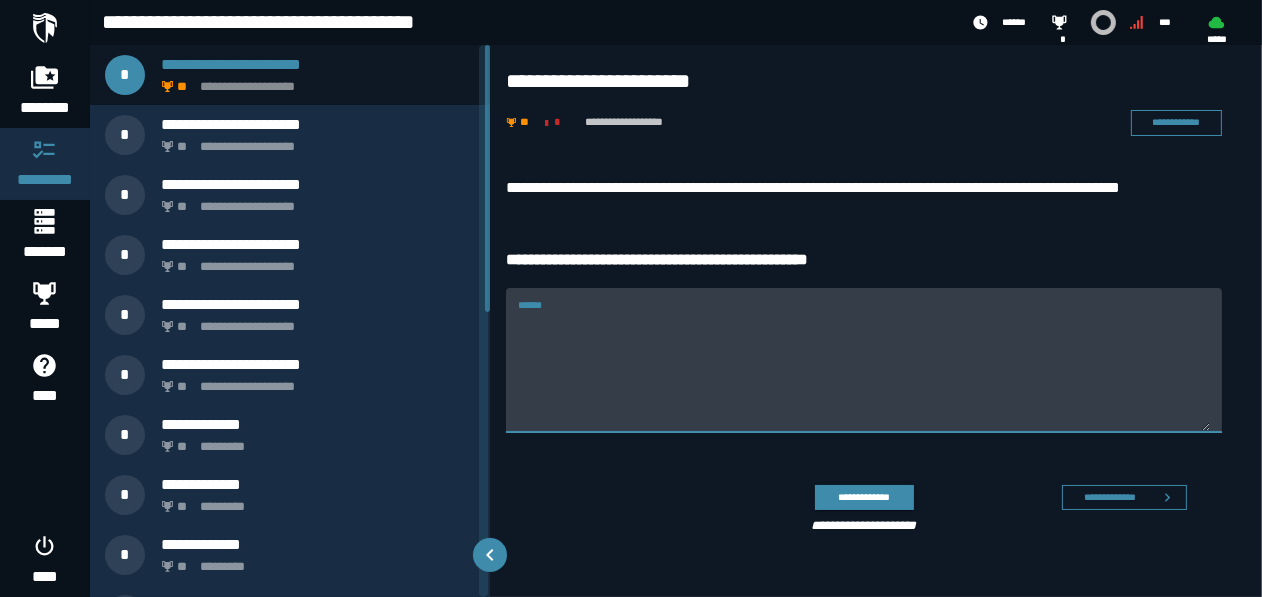 click on "******" at bounding box center [864, 360] 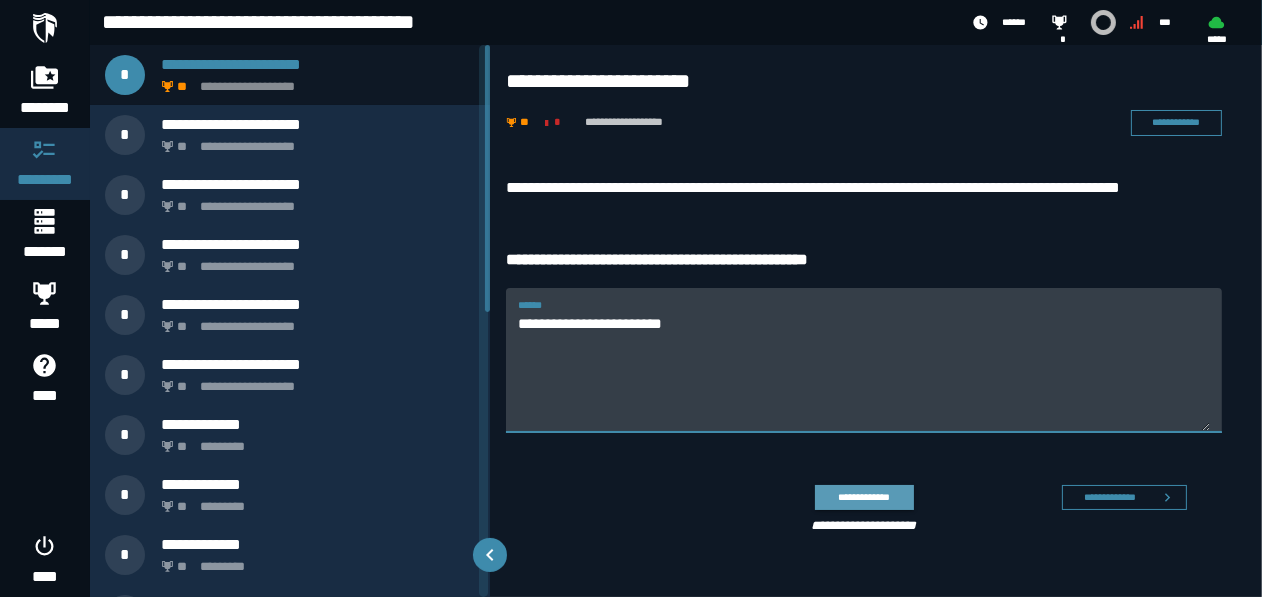 click on "**********" at bounding box center (864, 497) 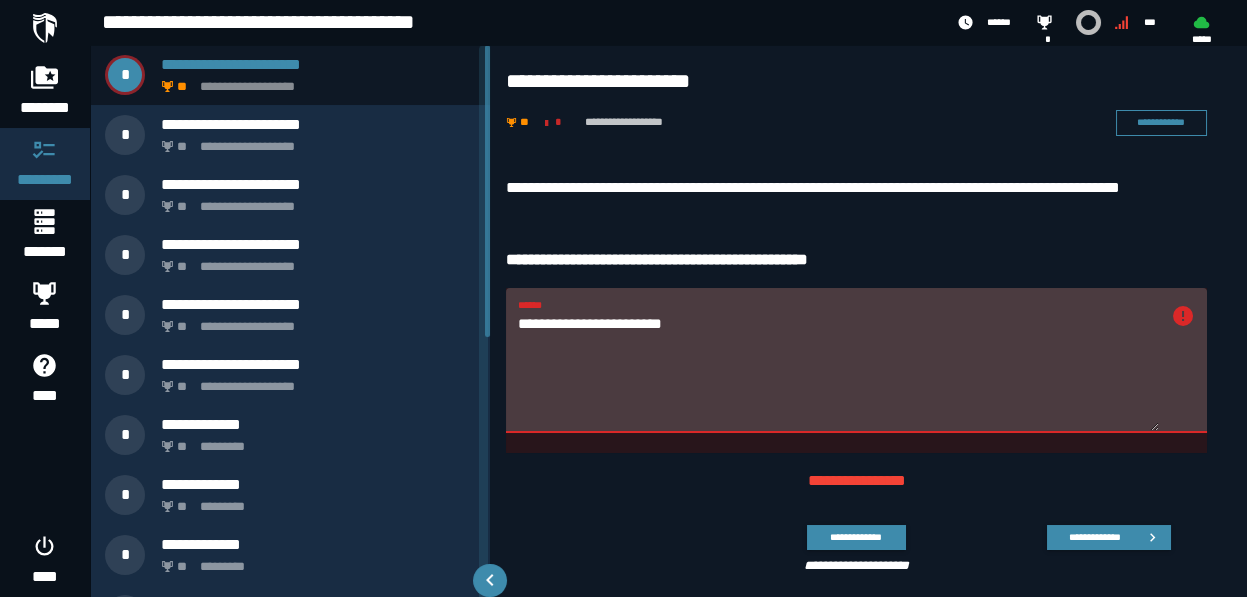 click on "**********" at bounding box center (838, 372) 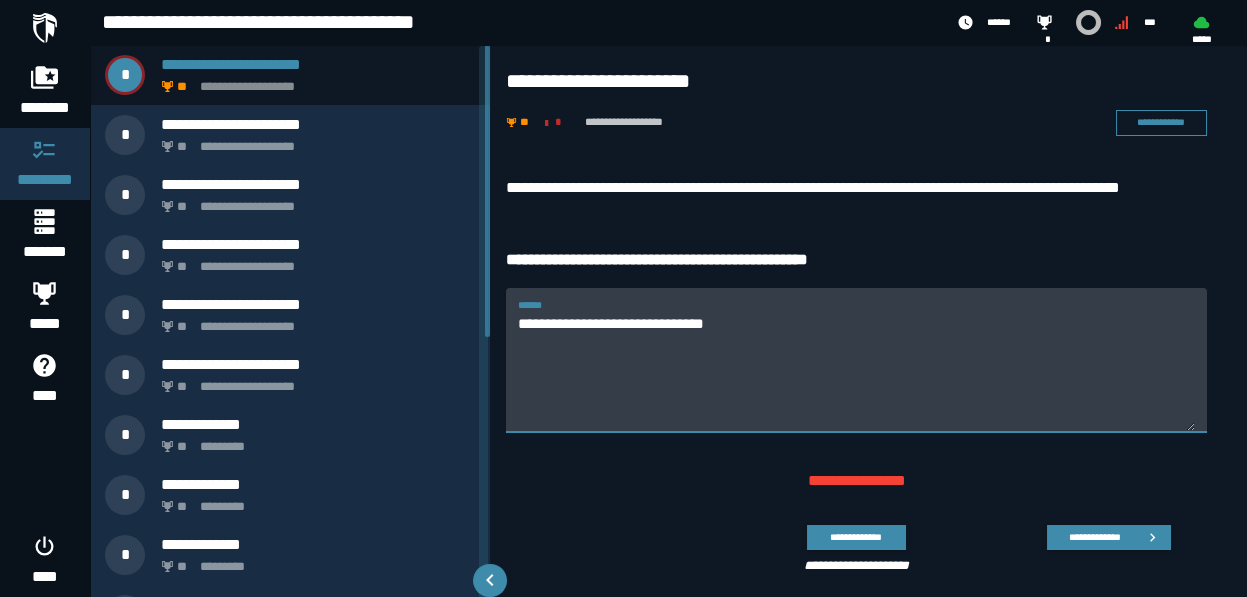 click on "**********" at bounding box center (856, 372) 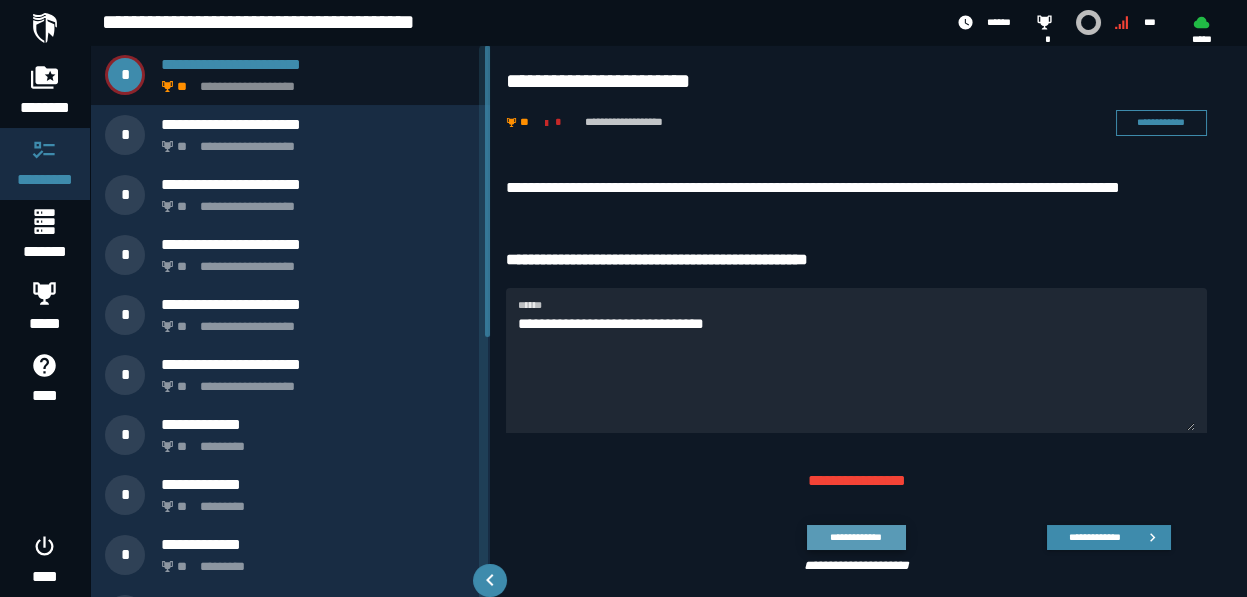 click on "**********" at bounding box center [856, 537] 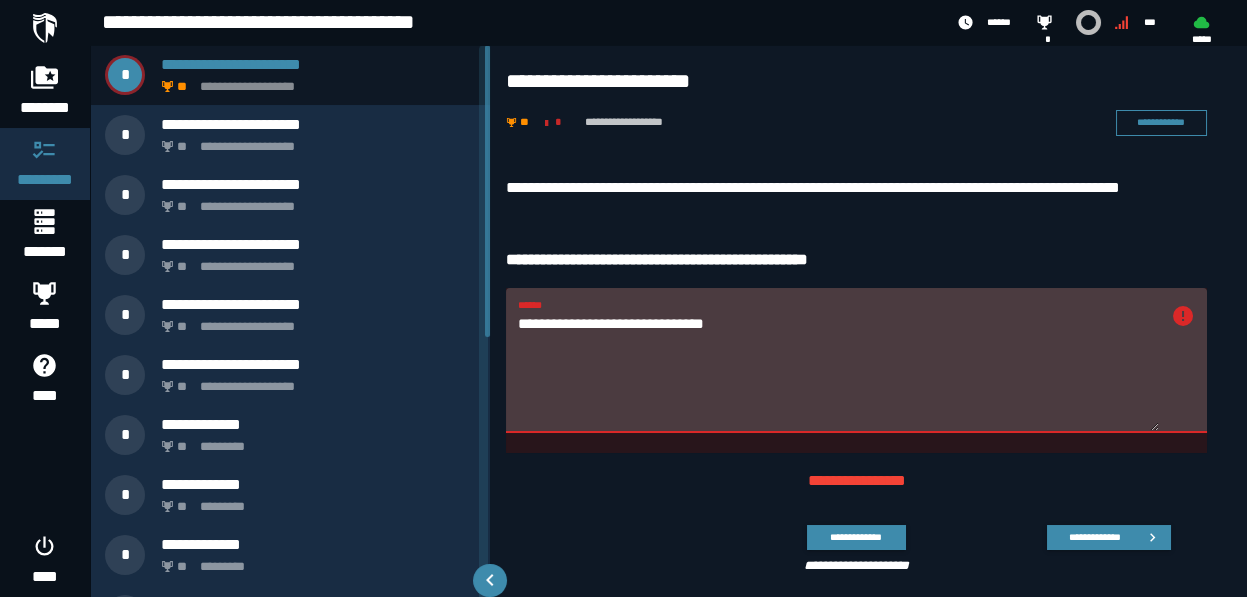 click on "**********" at bounding box center [838, 372] 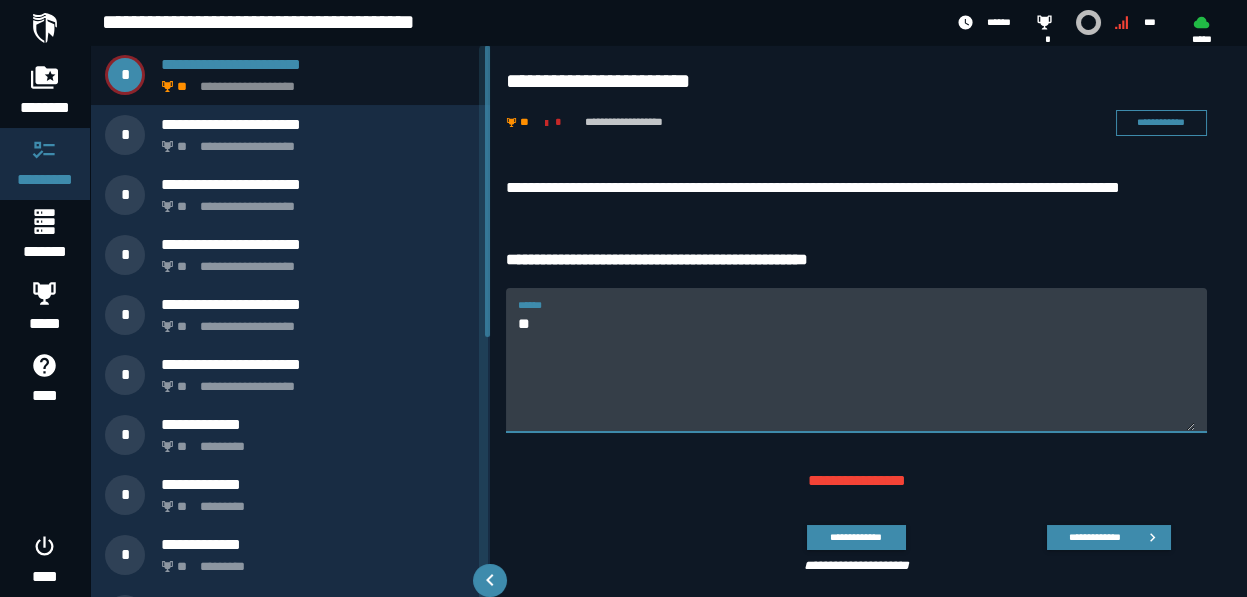 type on "*" 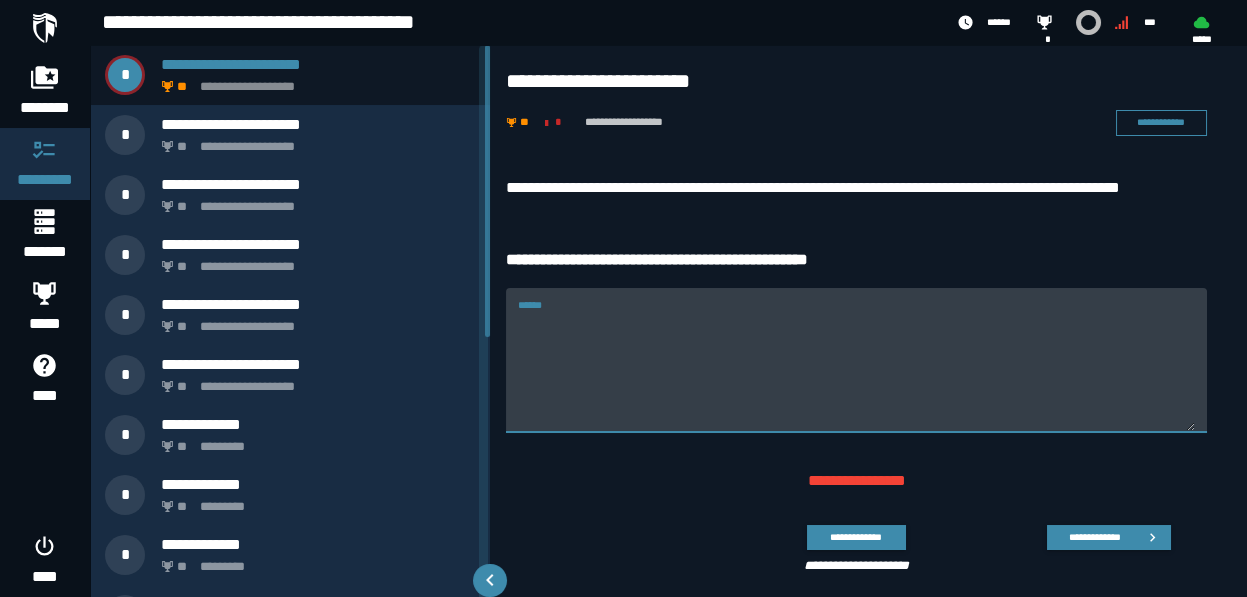 type 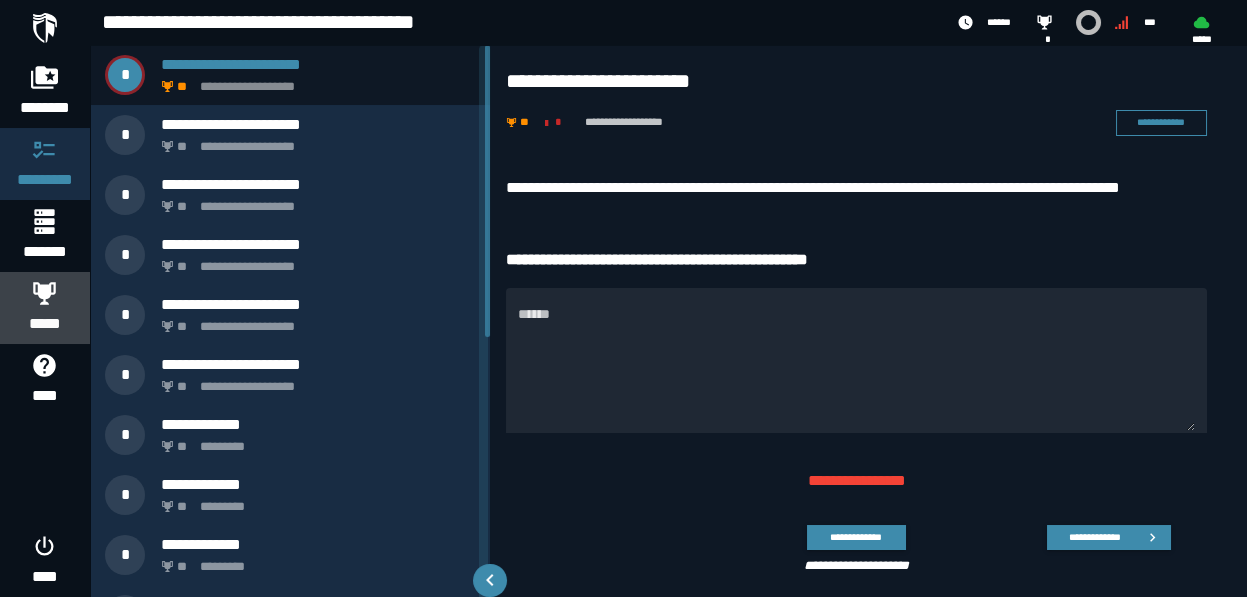 click 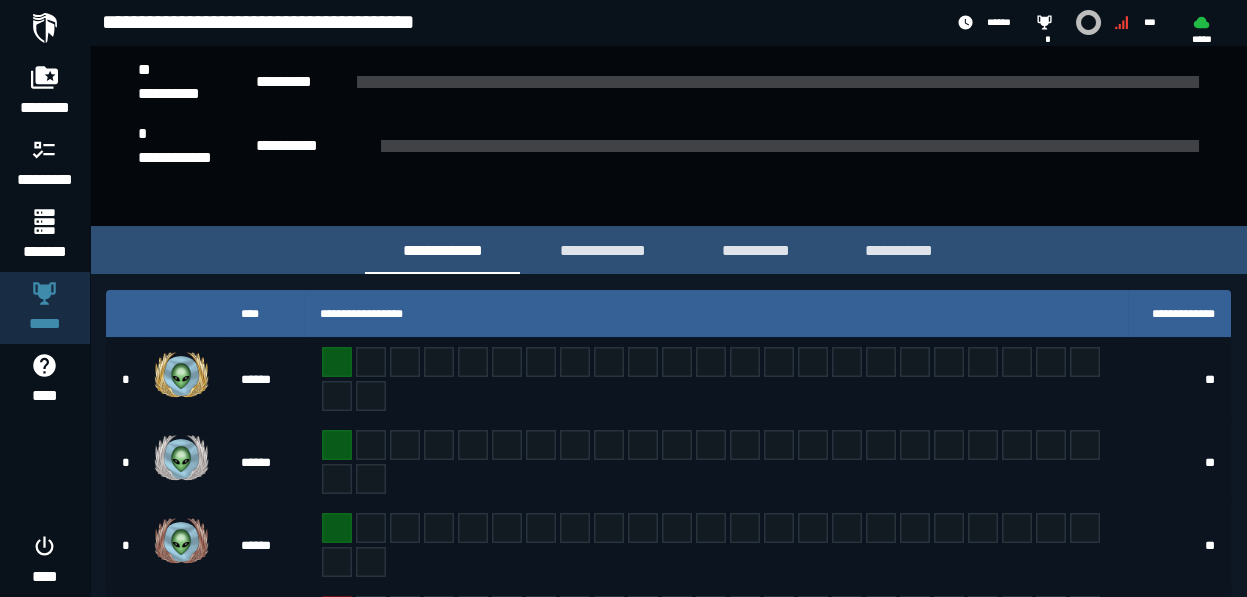 scroll, scrollTop: 375, scrollLeft: 0, axis: vertical 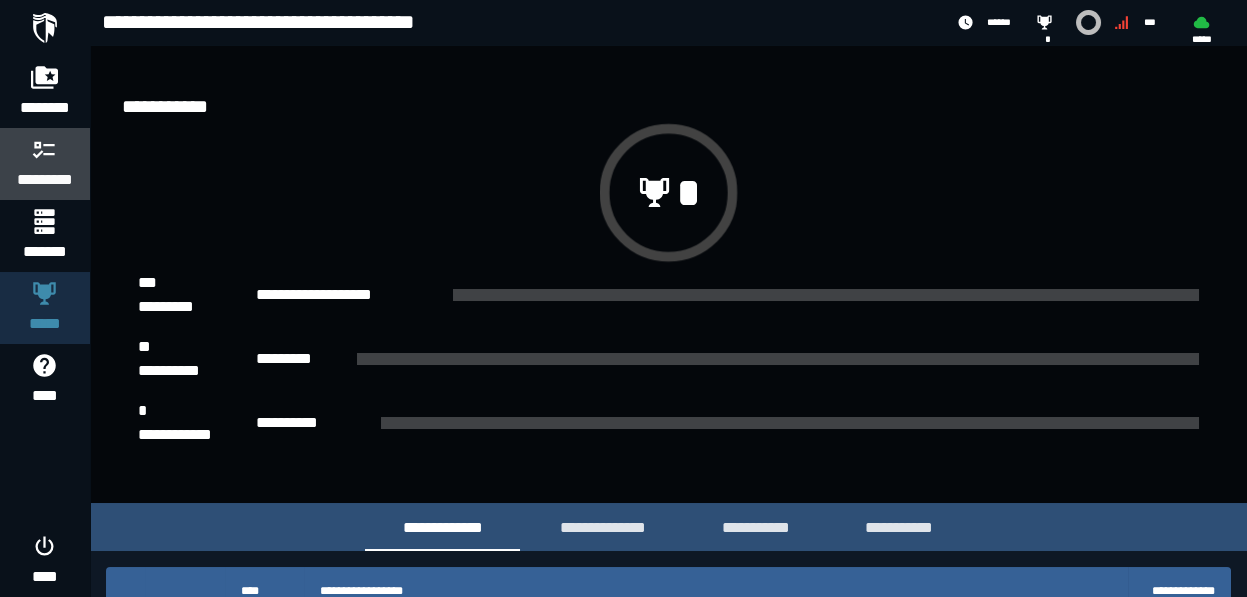 click at bounding box center (45, 149) 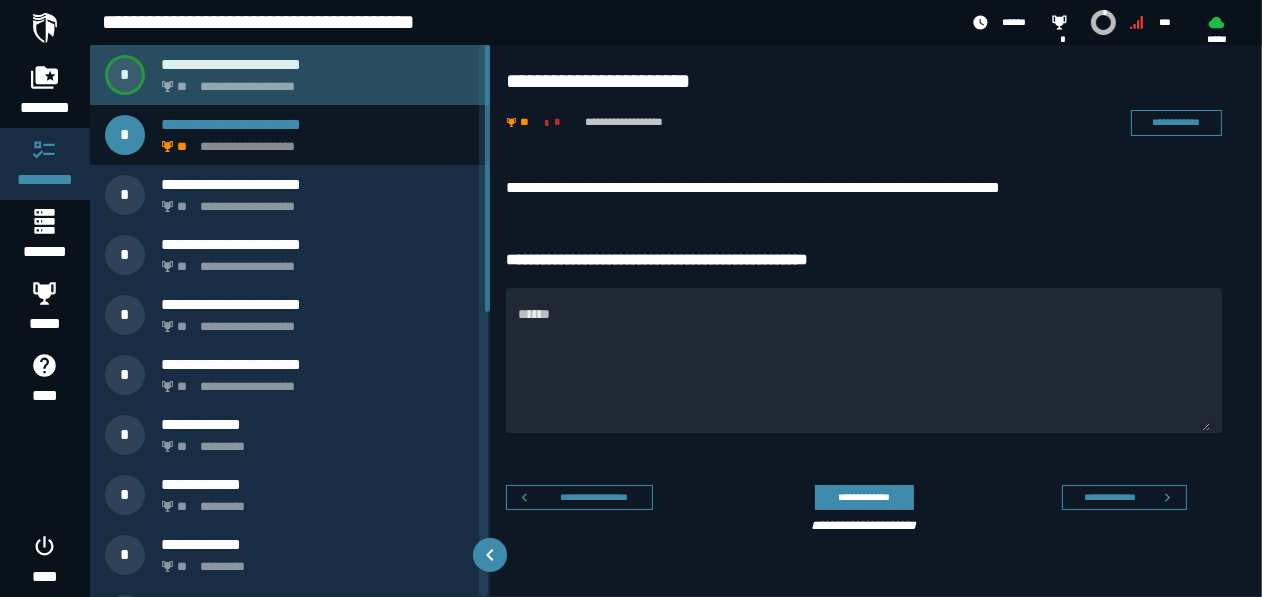 click on "**********" at bounding box center [318, 64] 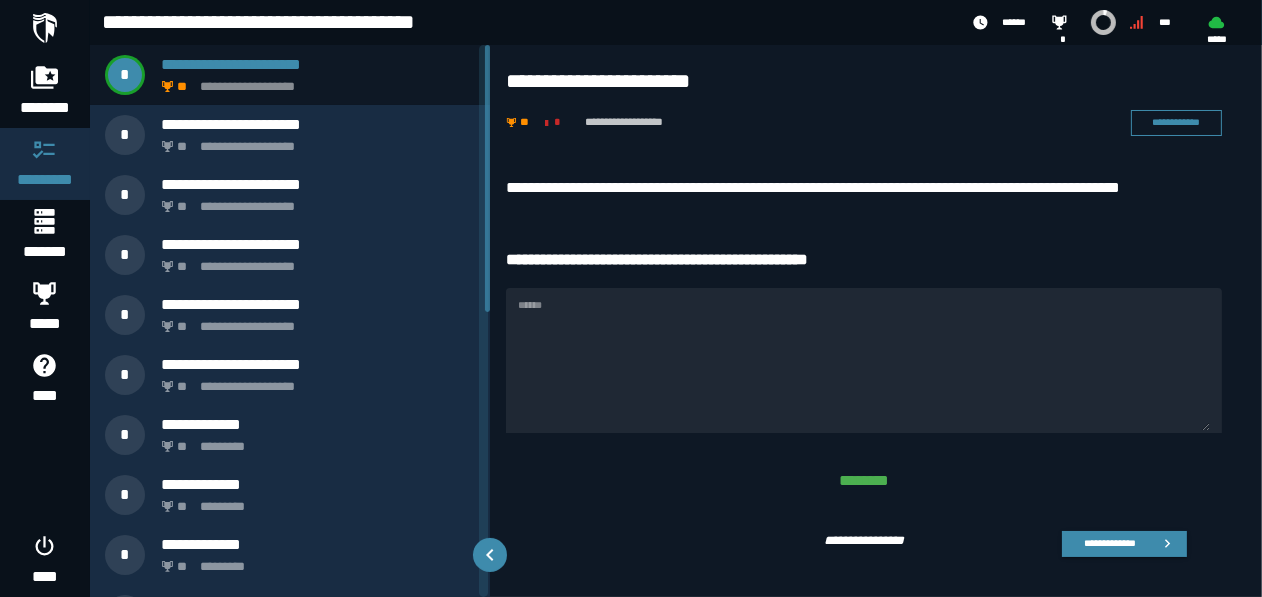 drag, startPoint x: 1261, startPoint y: 360, endPoint x: 1264, endPoint y: 289, distance: 71.063354 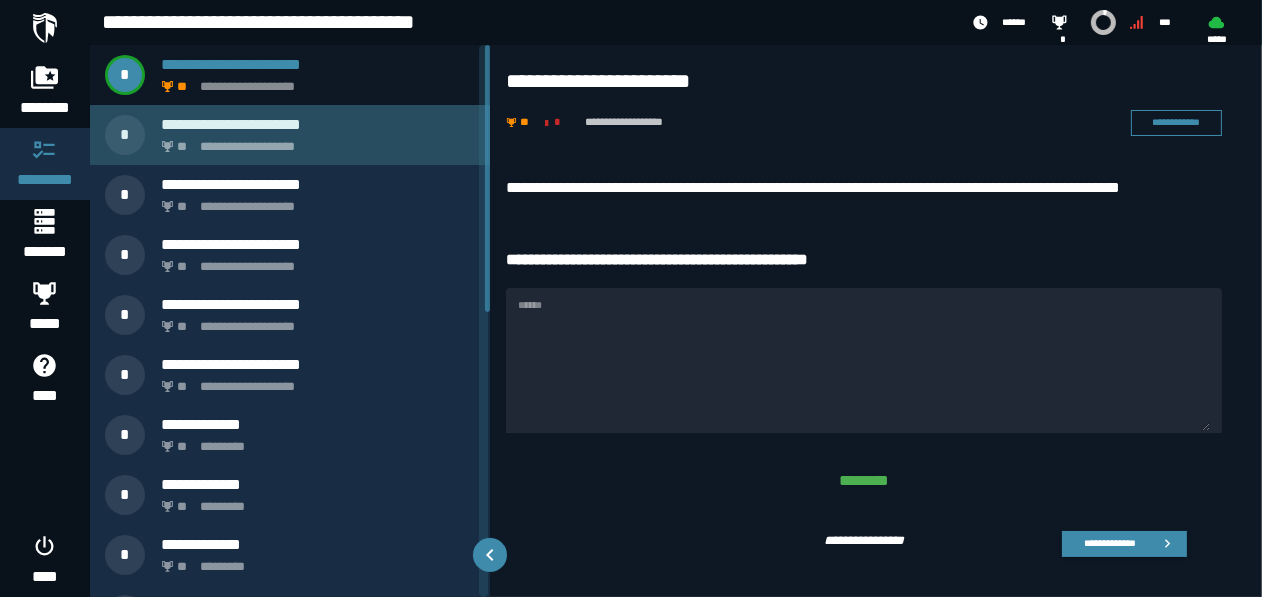click on "**********" at bounding box center [314, 141] 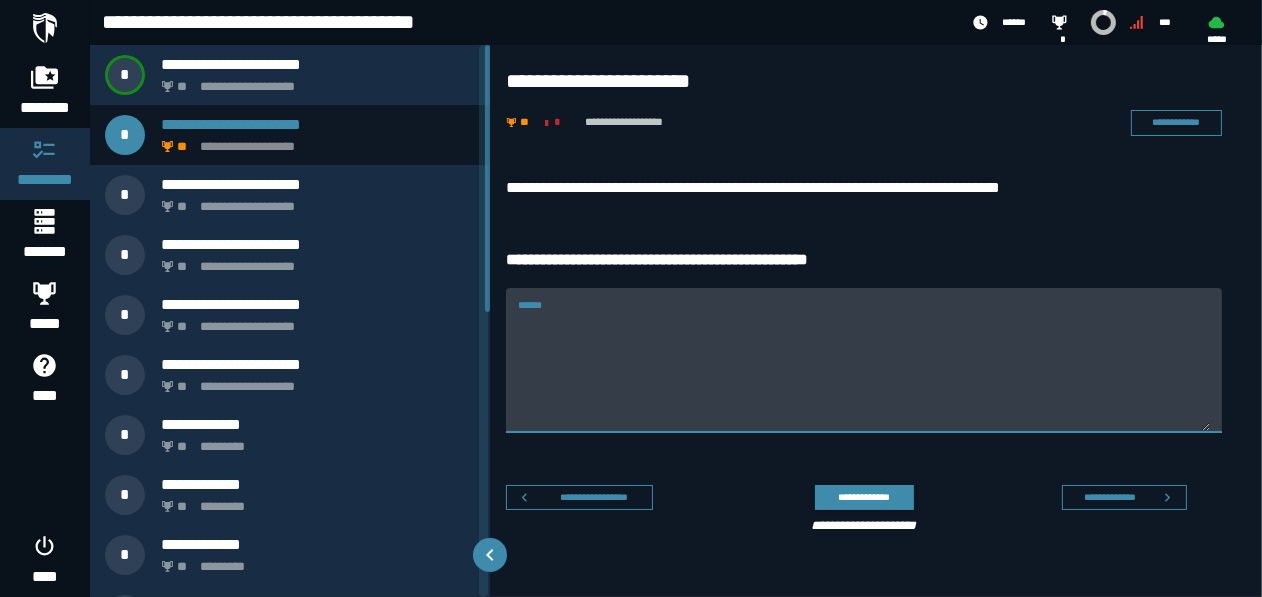 click on "******" at bounding box center [864, 360] 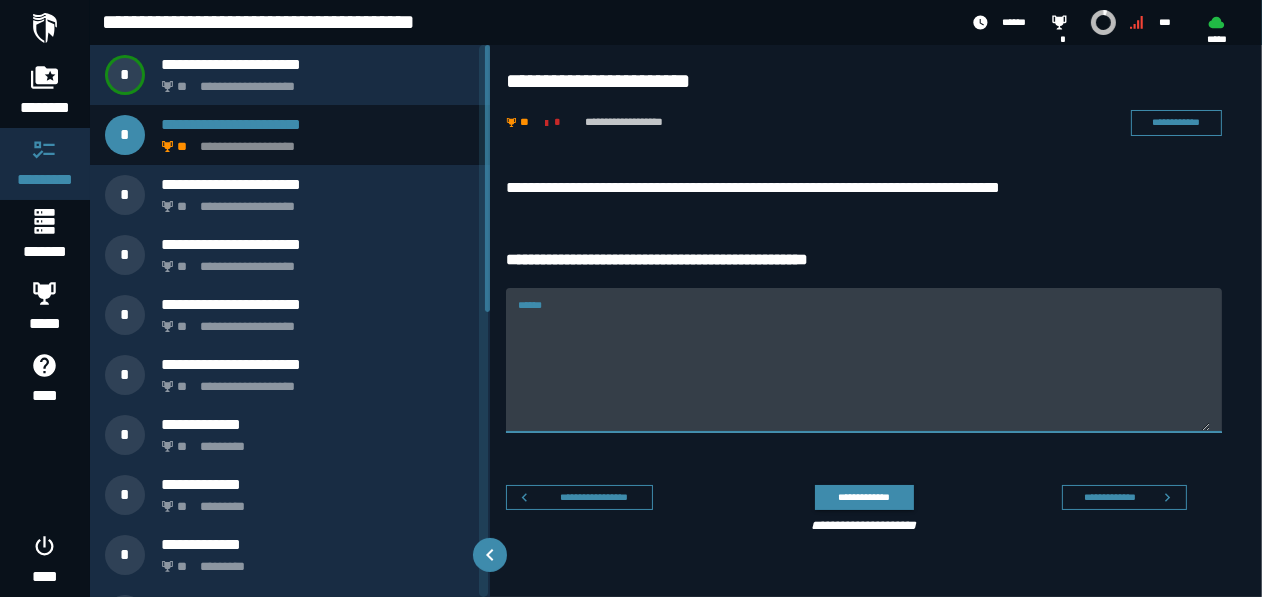 click on "******" at bounding box center [864, 360] 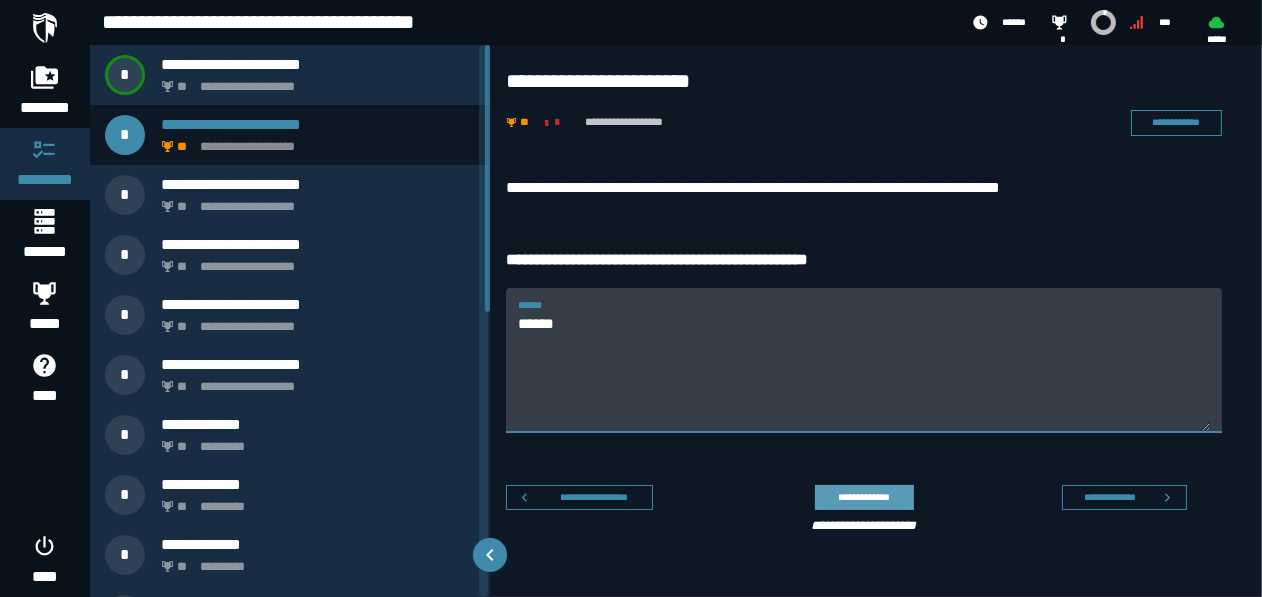 type on "******" 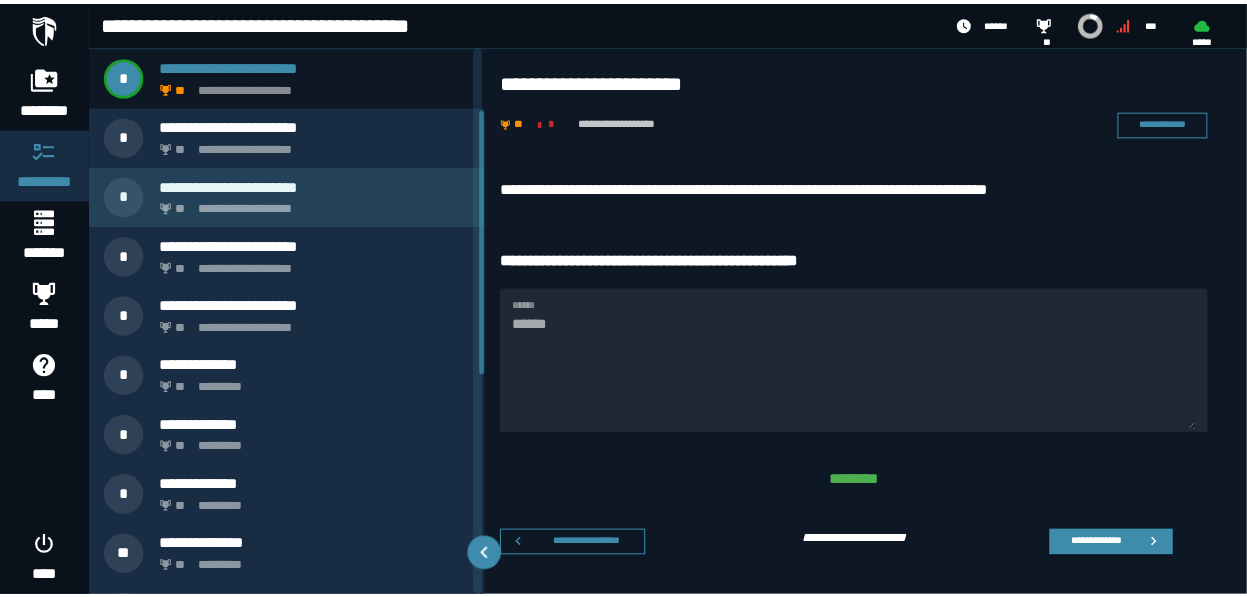 scroll, scrollTop: 0, scrollLeft: 0, axis: both 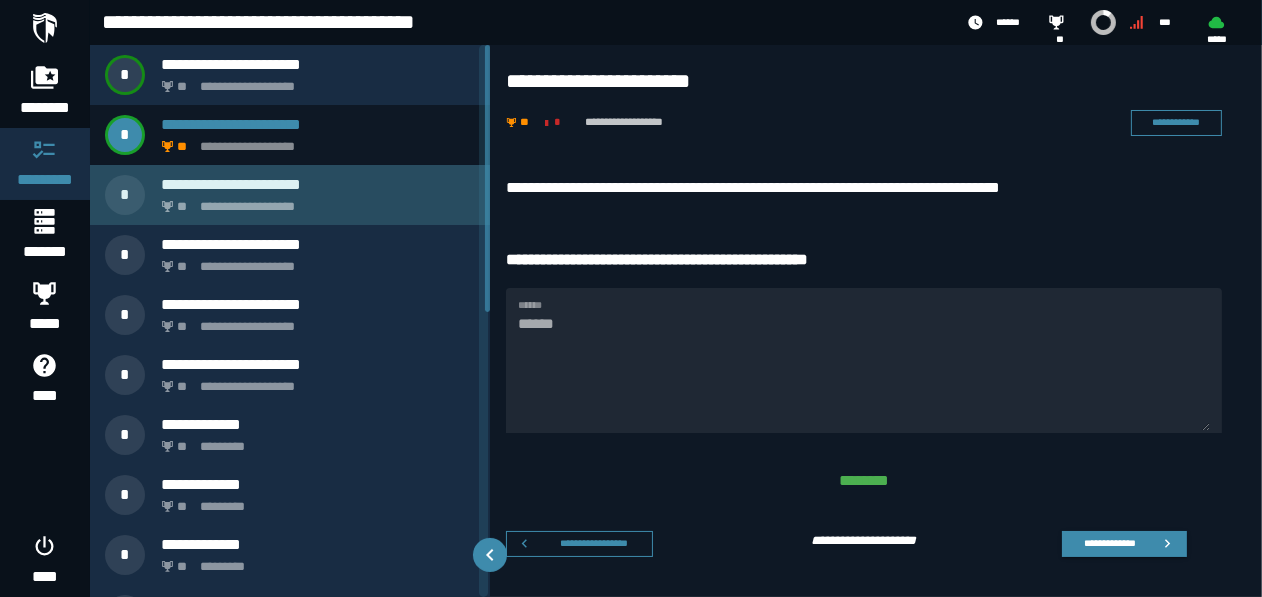 click on "**********" at bounding box center (318, 184) 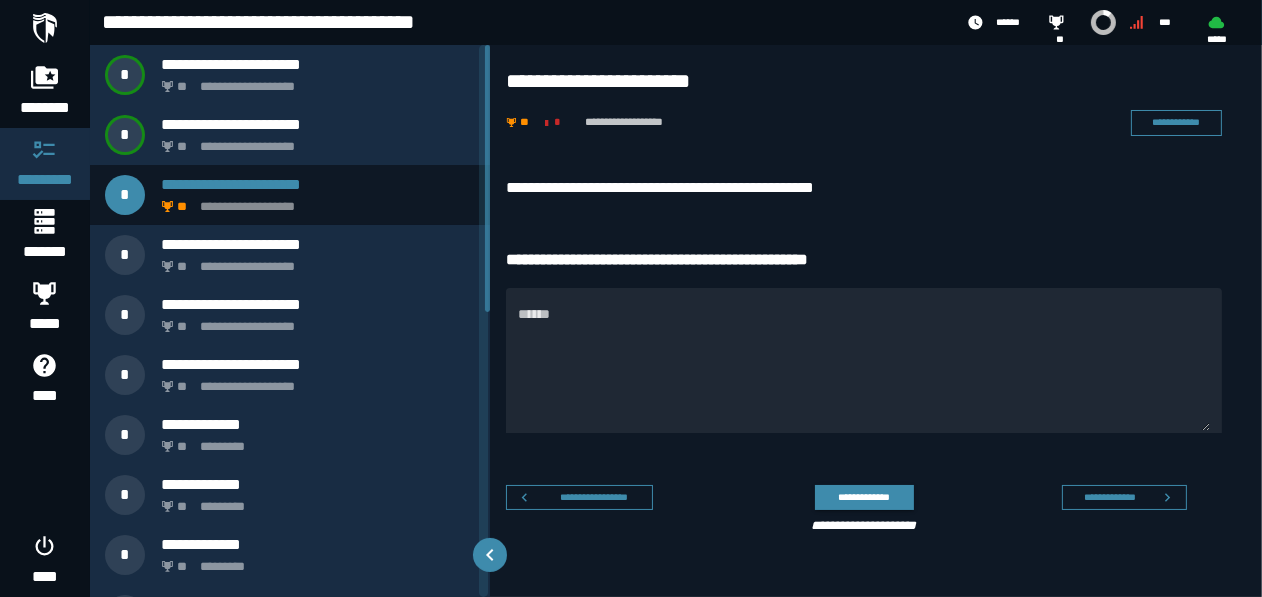 drag, startPoint x: 1261, startPoint y: 119, endPoint x: 1264, endPoint y: 157, distance: 38.118237 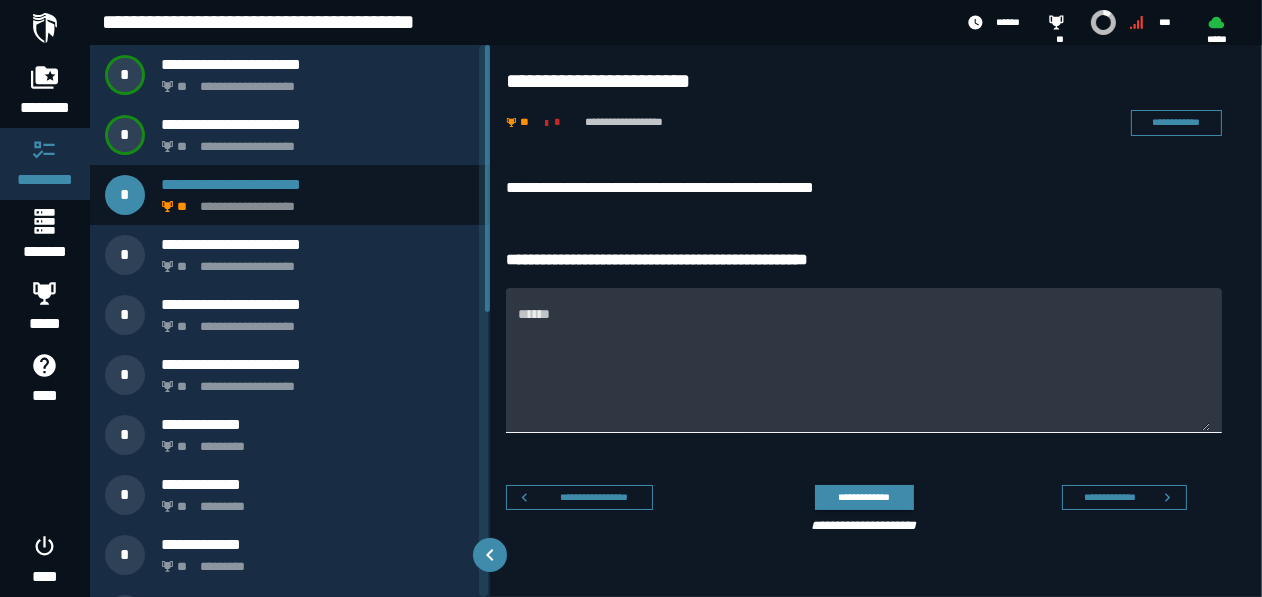 click on "******" at bounding box center [864, 372] 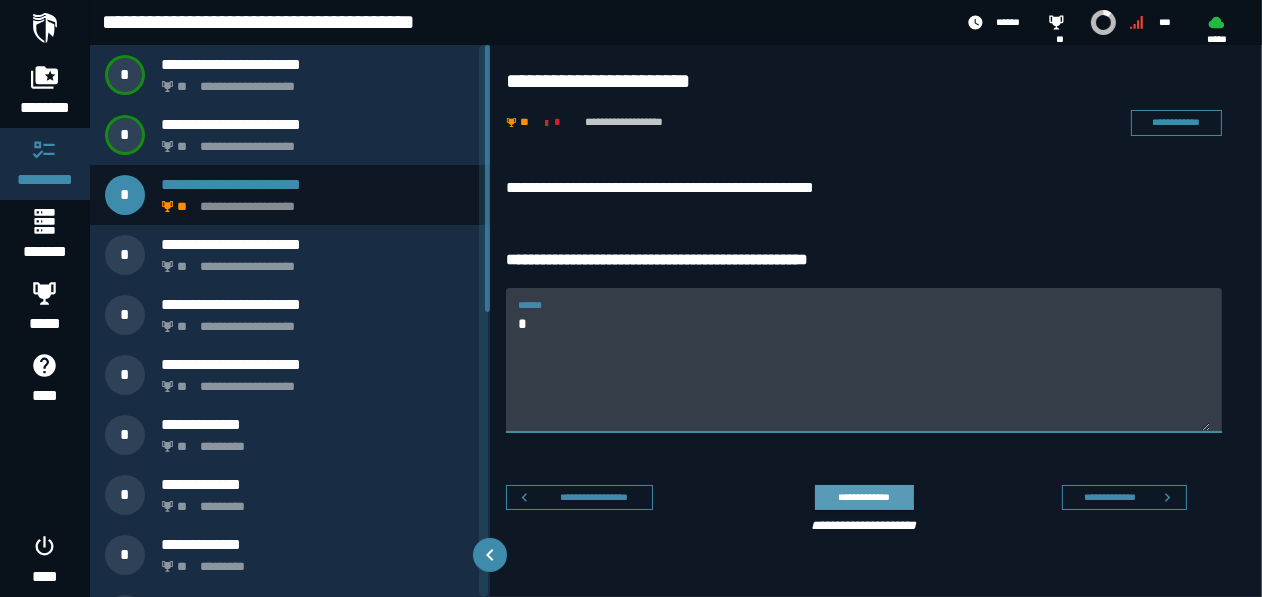 type on "*" 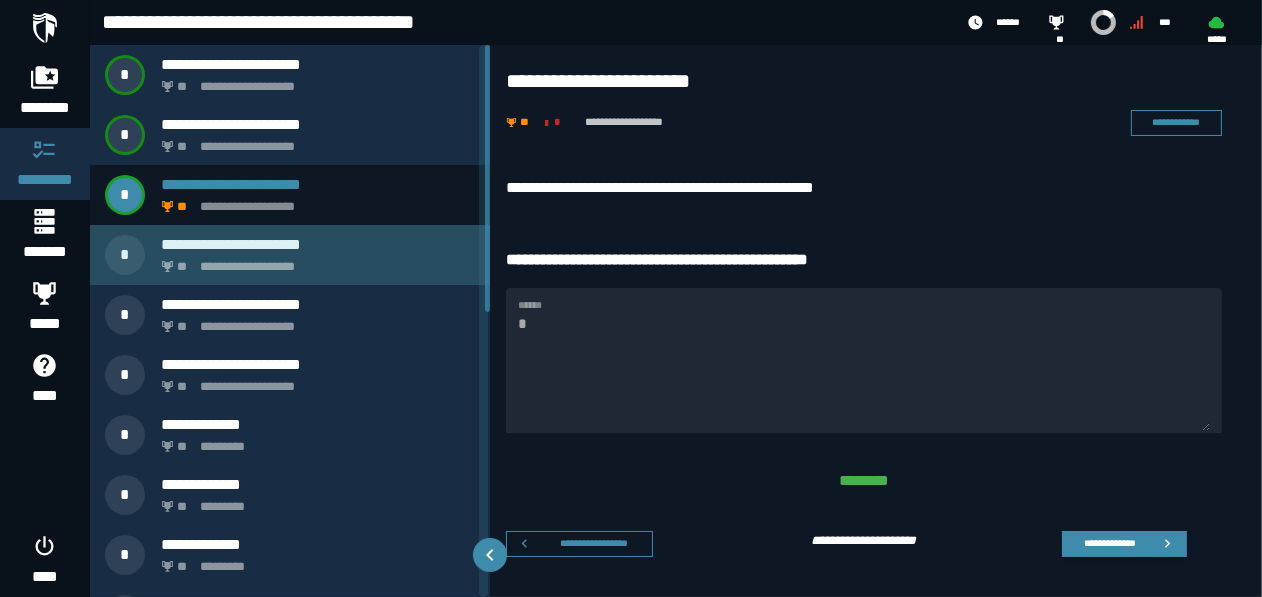 click on "**********" at bounding box center (314, 261) 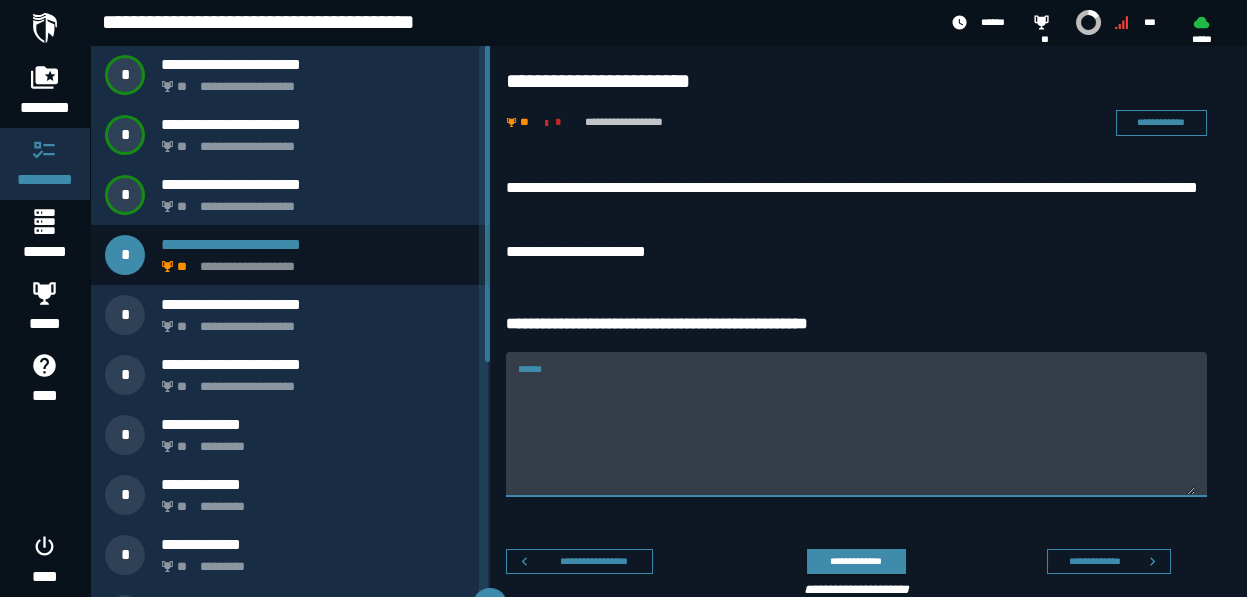 click on "******" at bounding box center [856, 424] 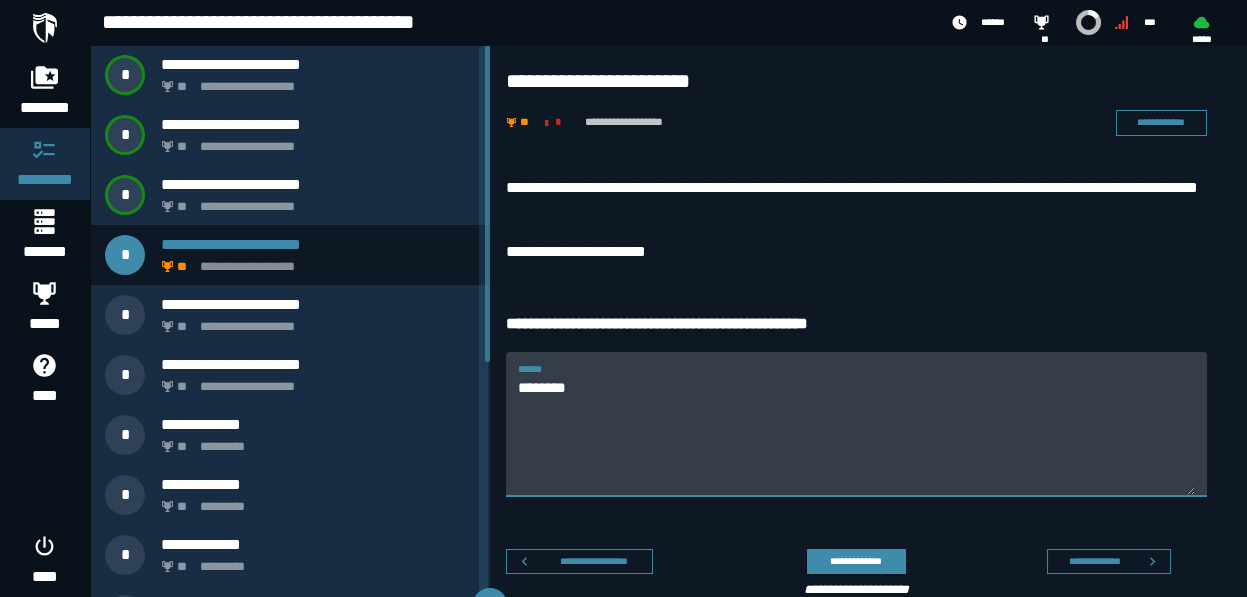 click on "*******" at bounding box center [856, 436] 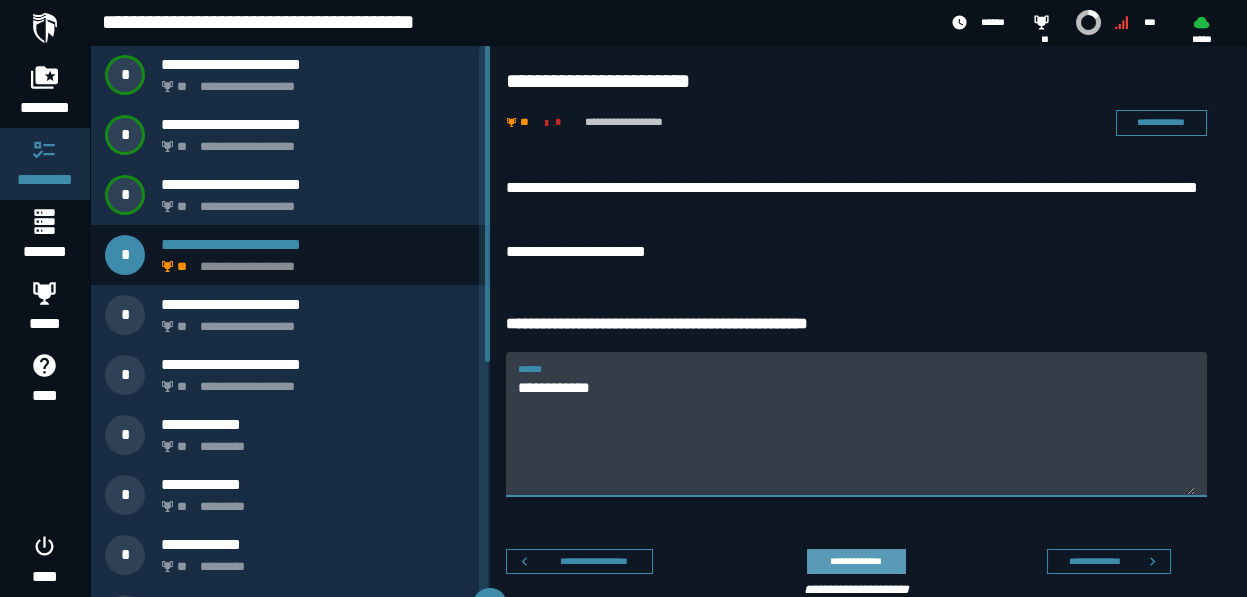 click on "**********" at bounding box center (856, 561) 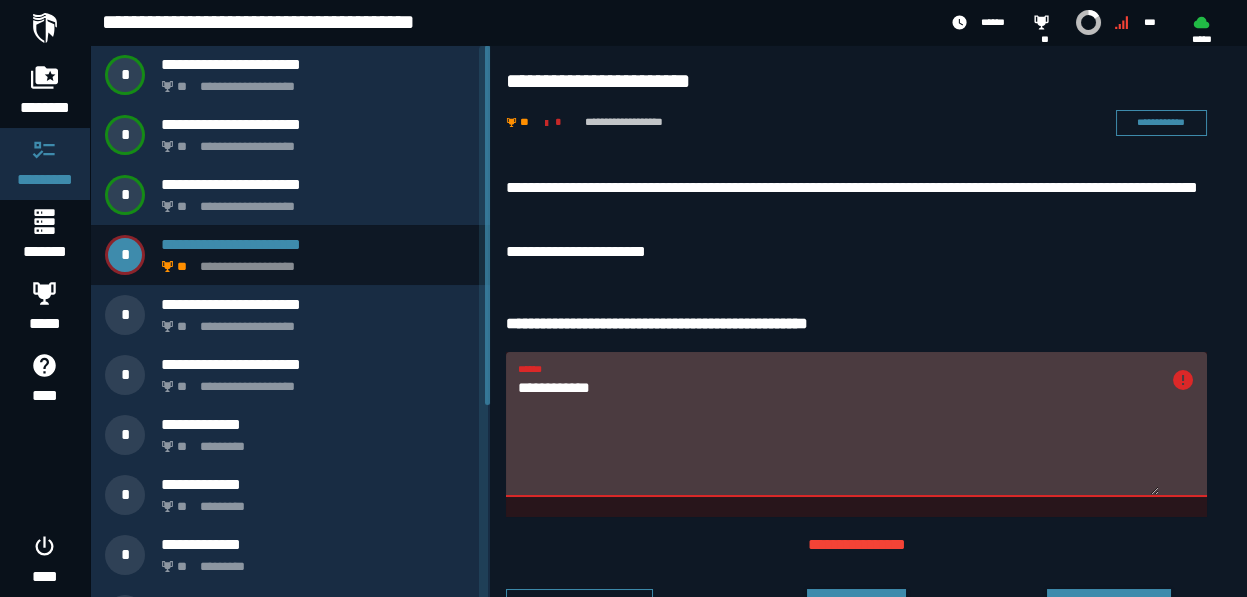 click on "**********" at bounding box center (838, 436) 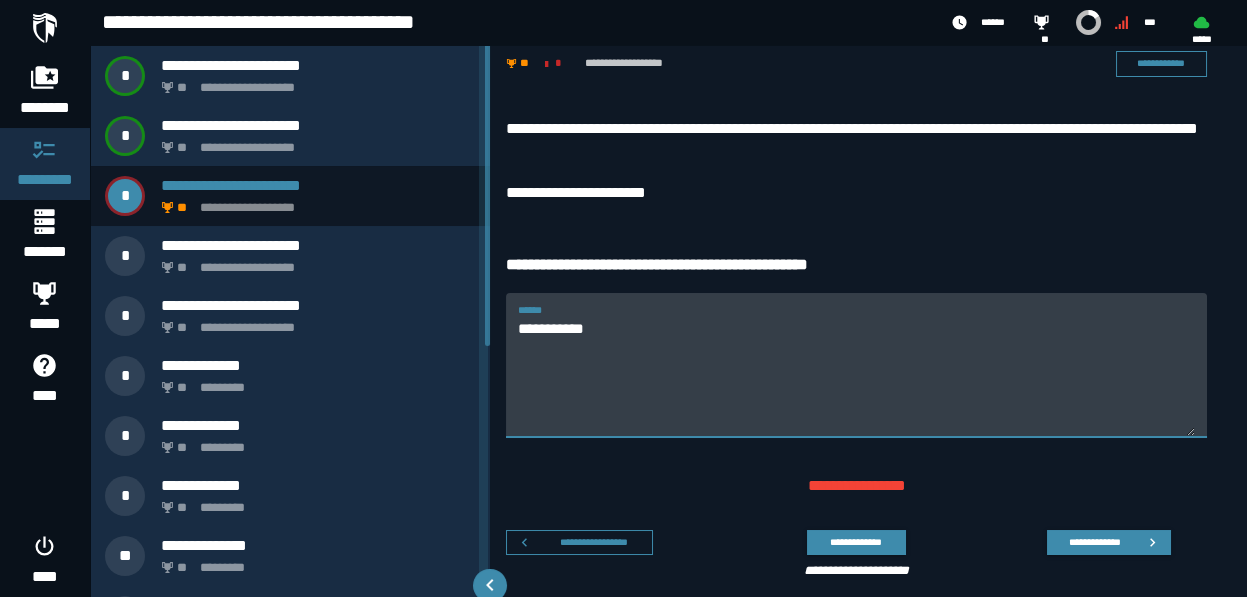 scroll, scrollTop: 89, scrollLeft: 0, axis: vertical 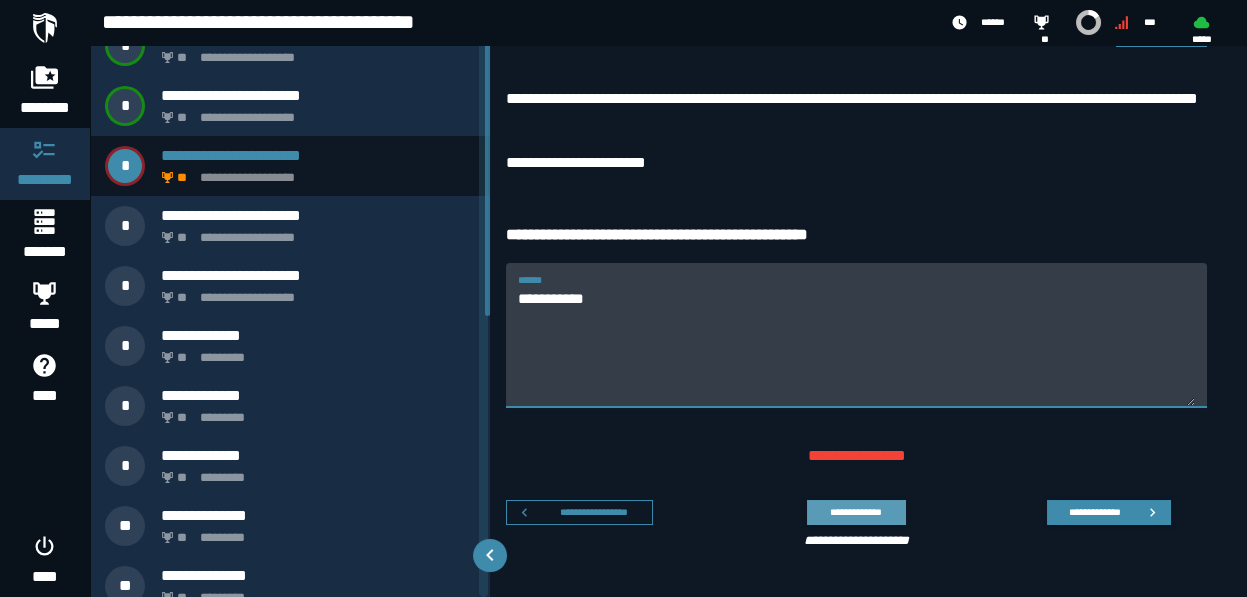type on "**********" 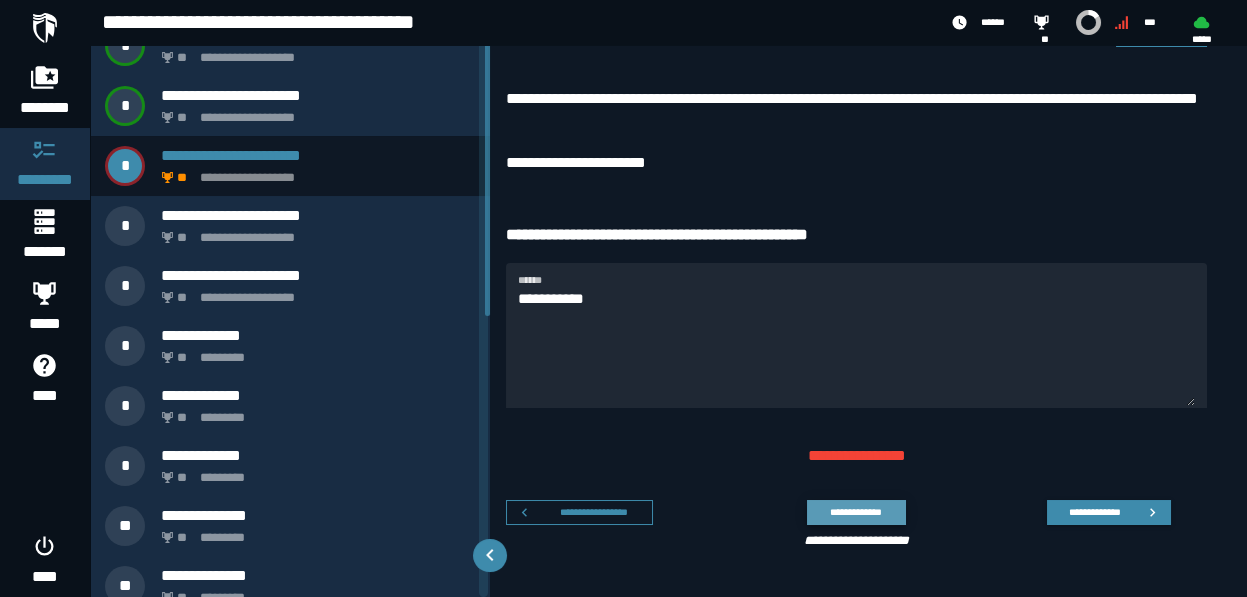 click on "**********" at bounding box center (856, 512) 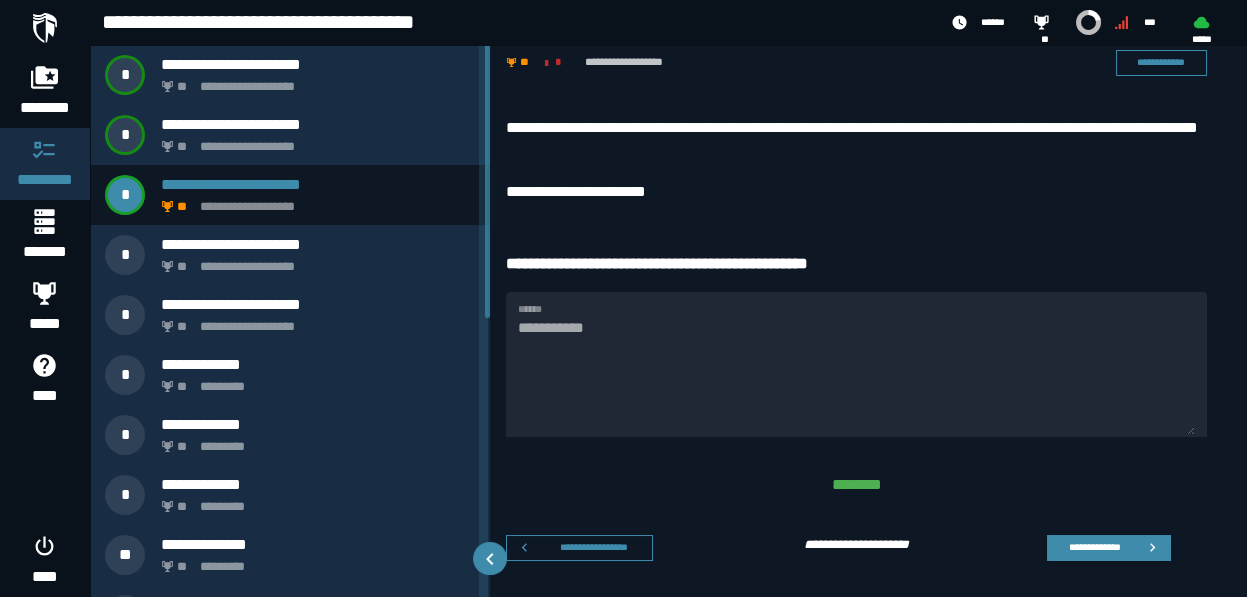scroll, scrollTop: 63, scrollLeft: 0, axis: vertical 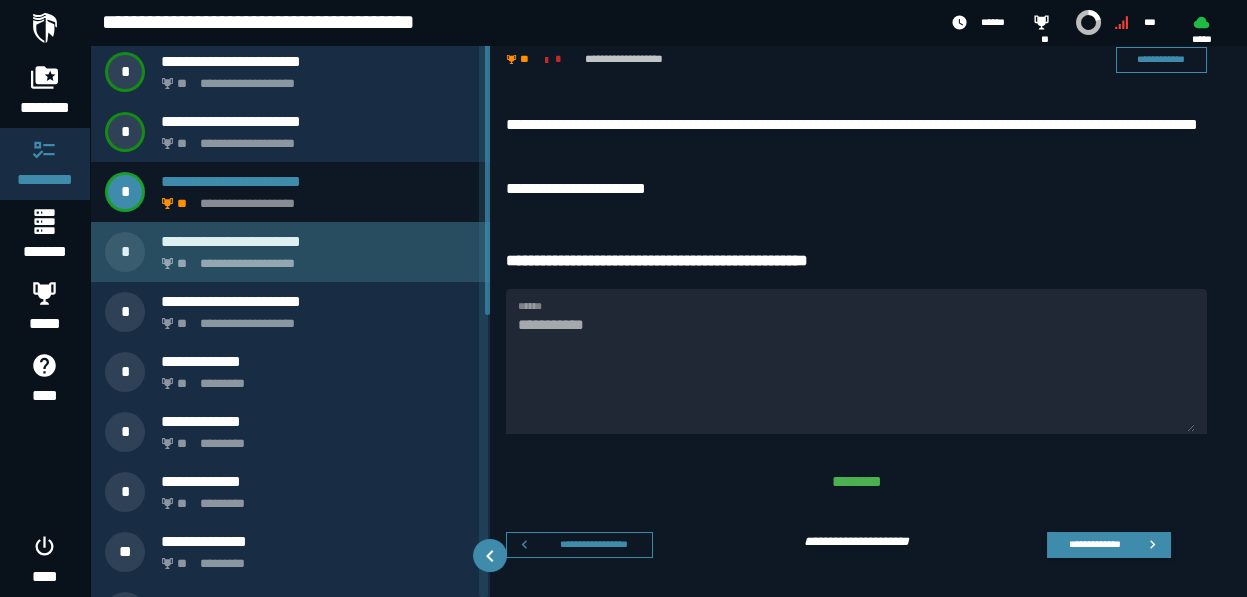 click on "**********" at bounding box center (314, 258) 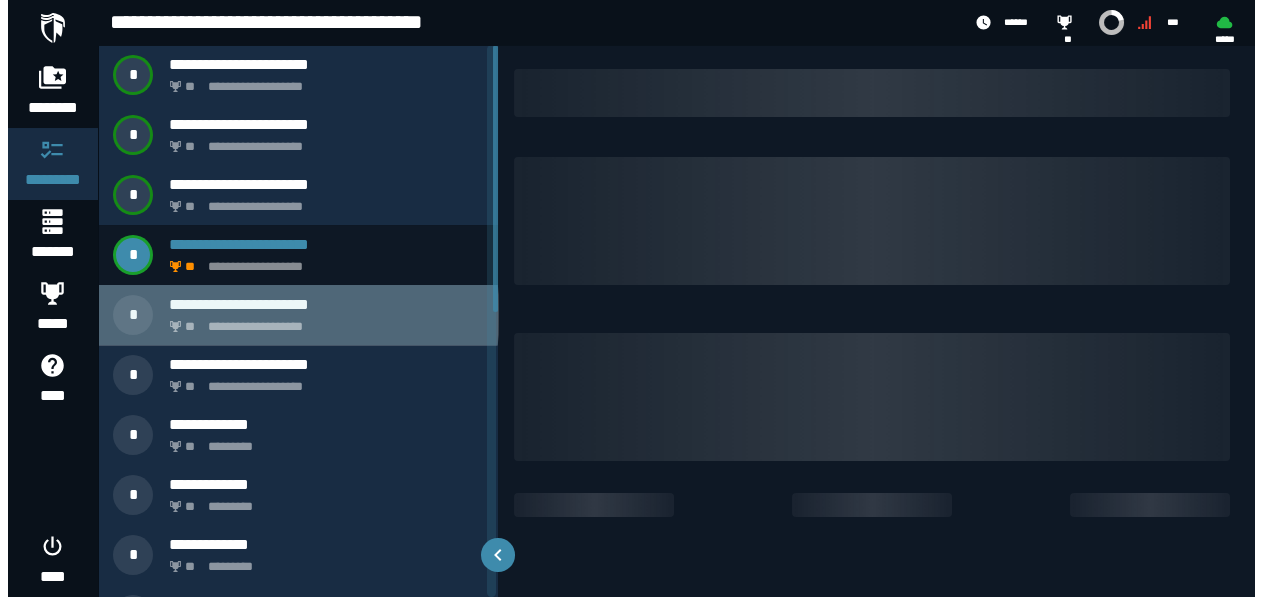 scroll, scrollTop: 0, scrollLeft: 0, axis: both 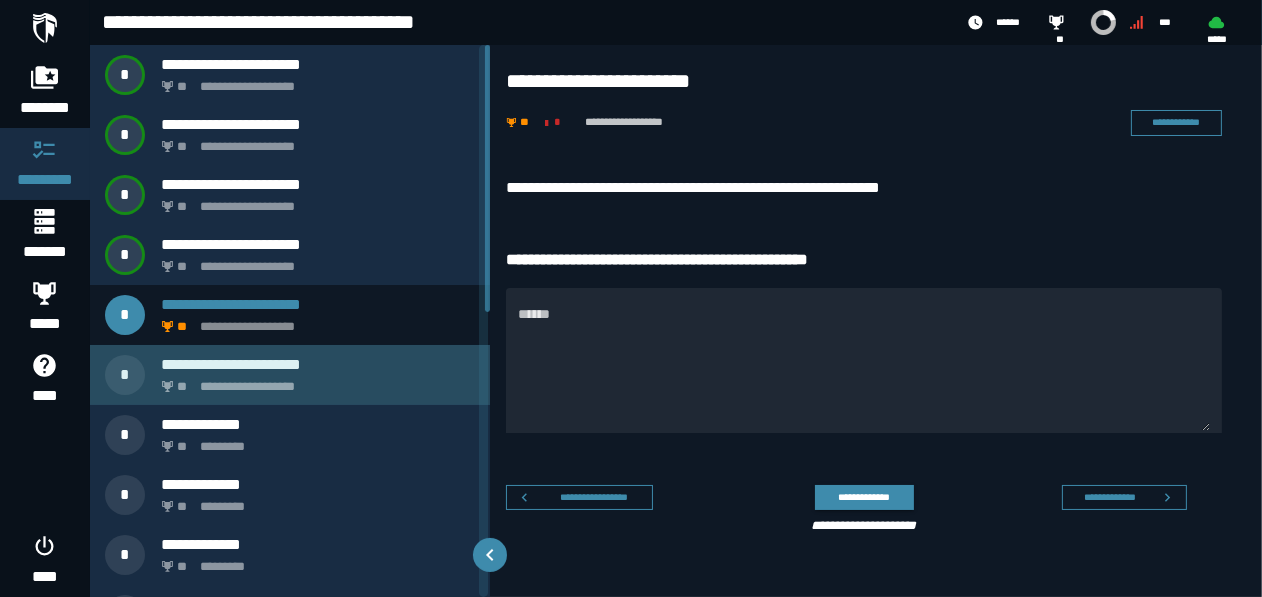 click on "**********" at bounding box center [314, 381] 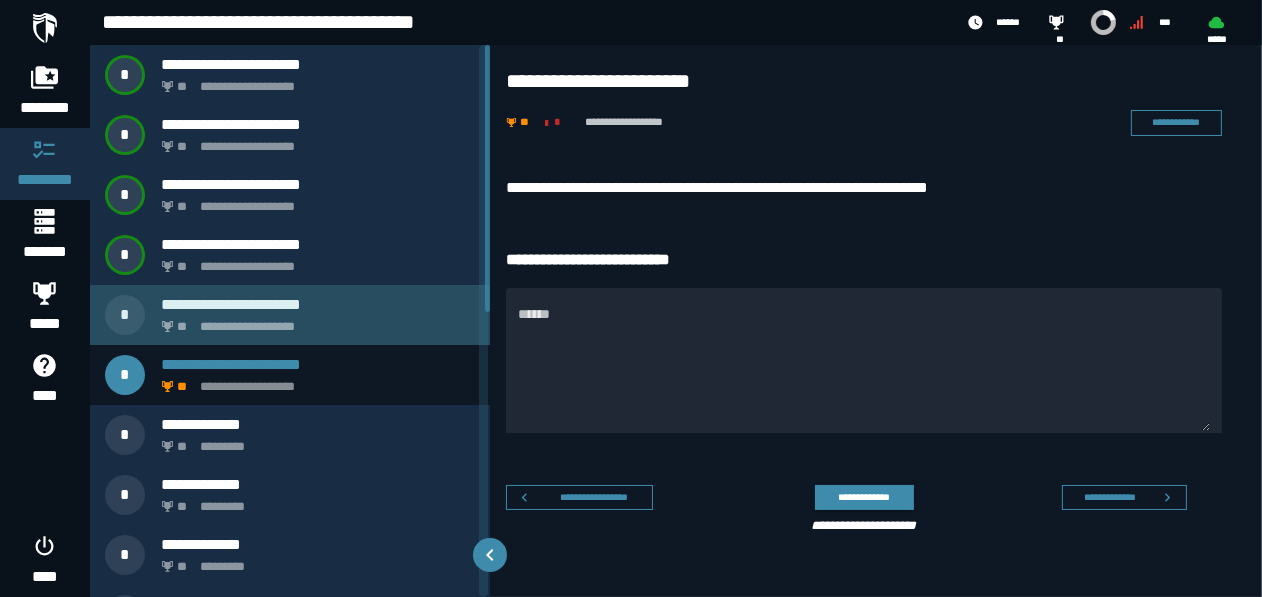 click on "**********" at bounding box center [314, 321] 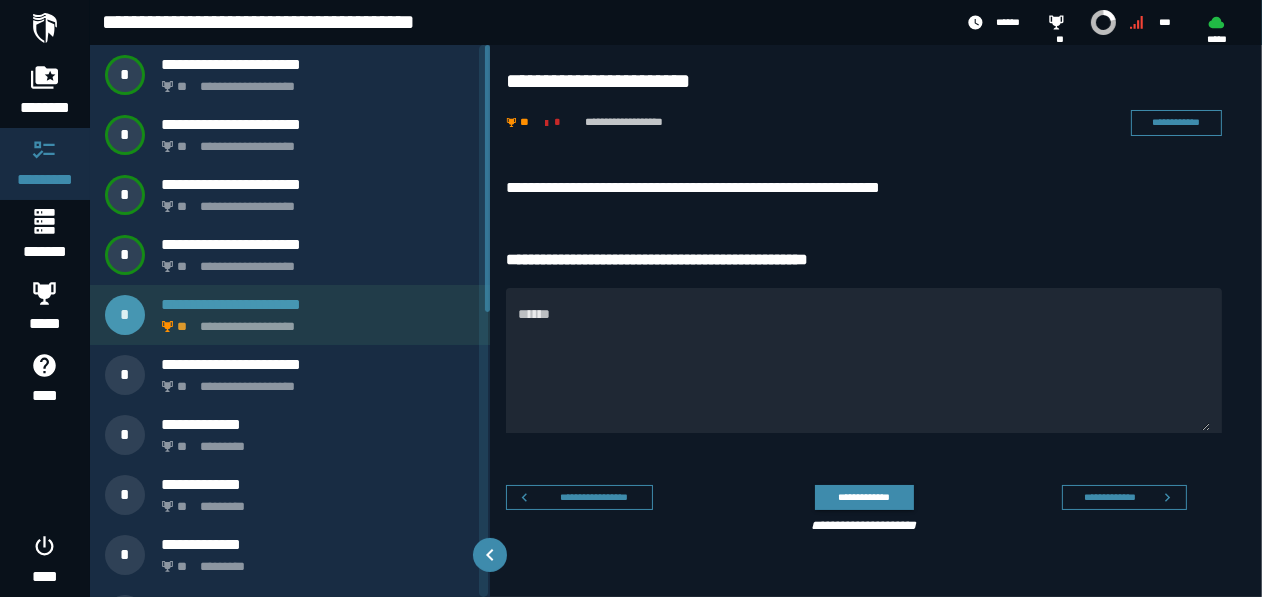 click on "**********" at bounding box center [318, 304] 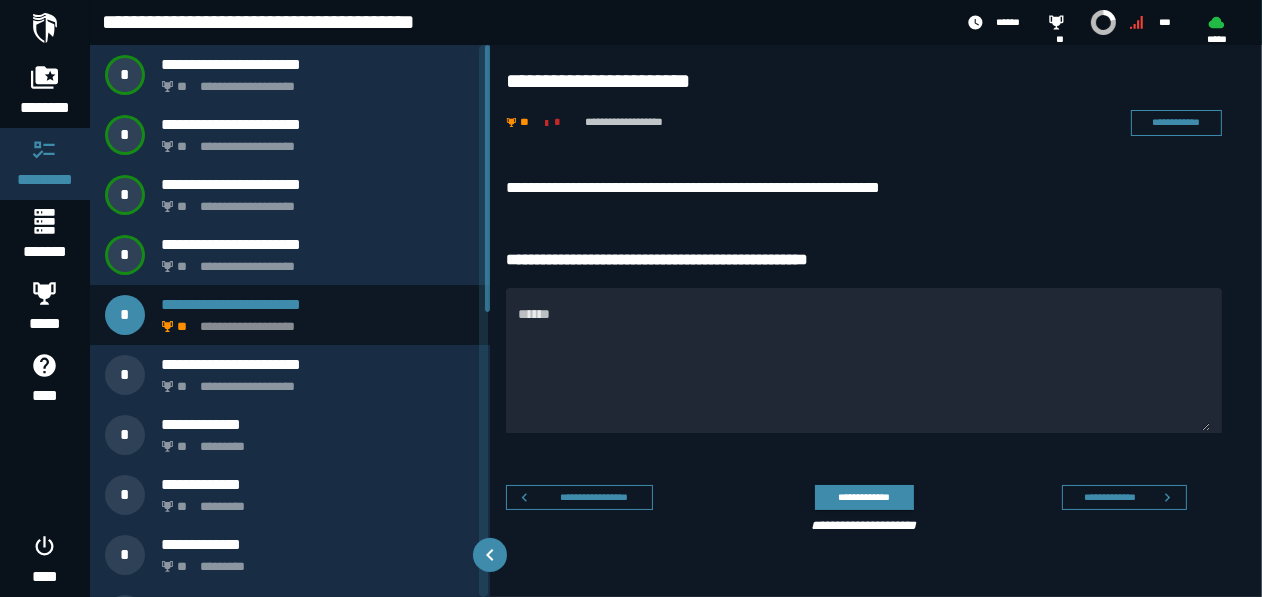 drag, startPoint x: 513, startPoint y: 183, endPoint x: 1020, endPoint y: 220, distance: 508.3483 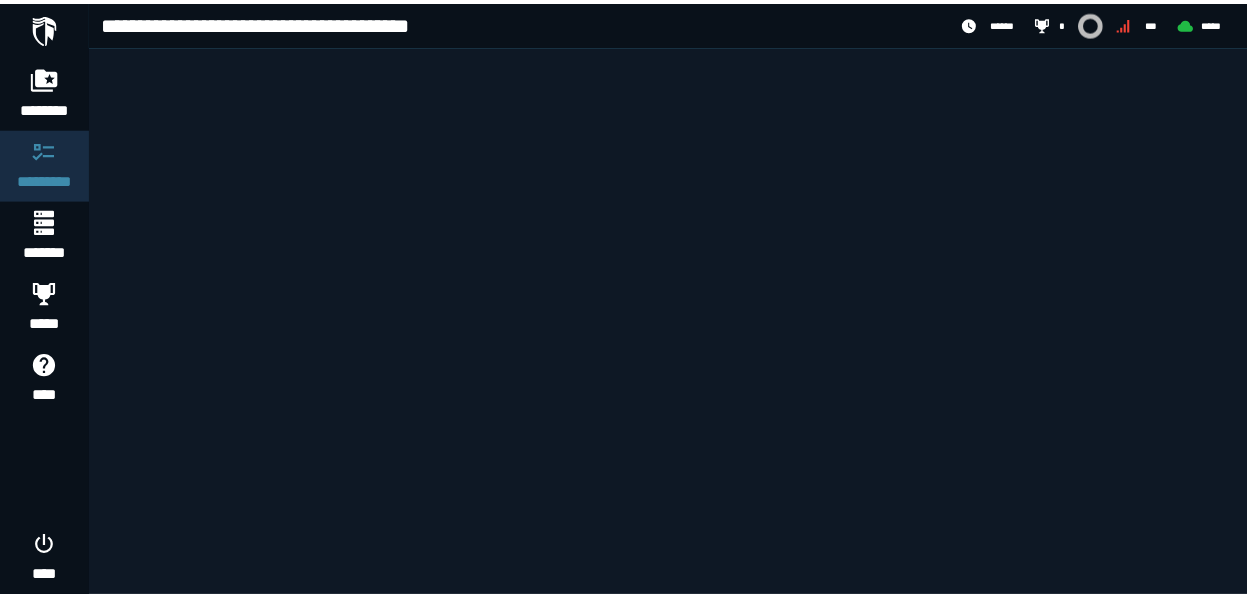 scroll, scrollTop: 0, scrollLeft: 0, axis: both 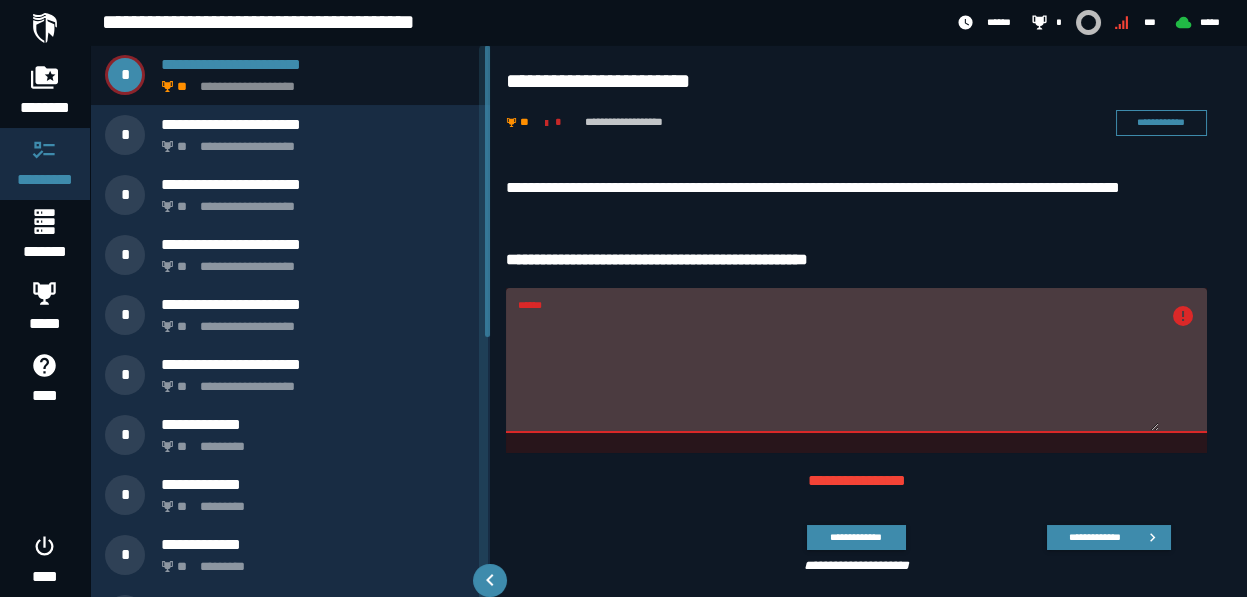 click on "******" at bounding box center (838, 372) 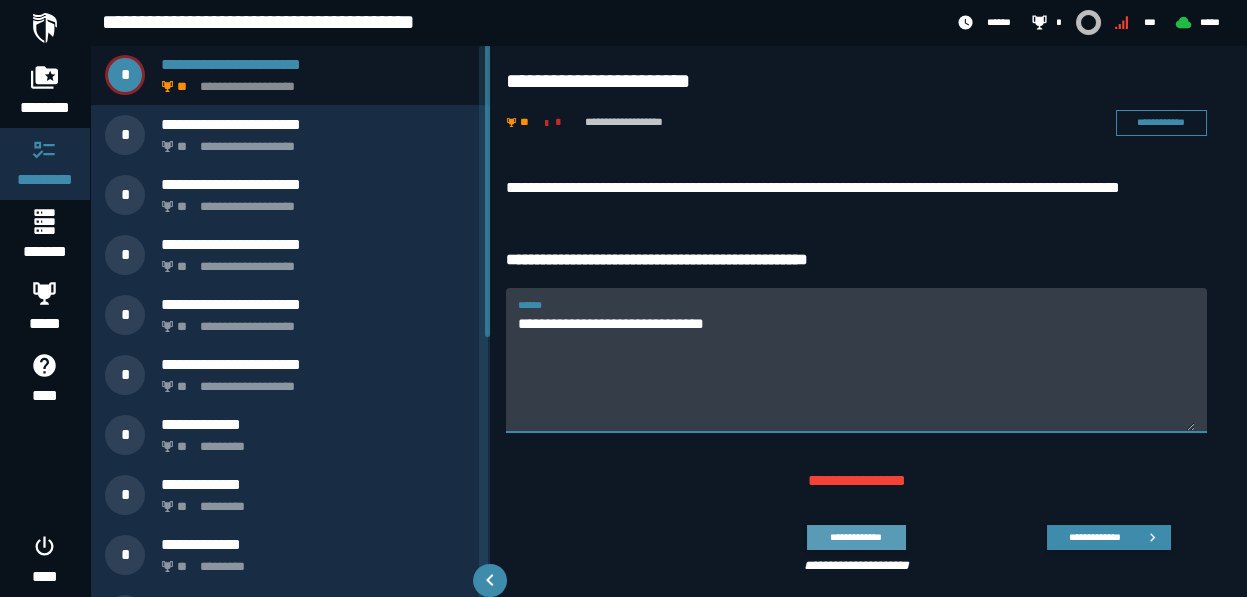 type on "**********" 